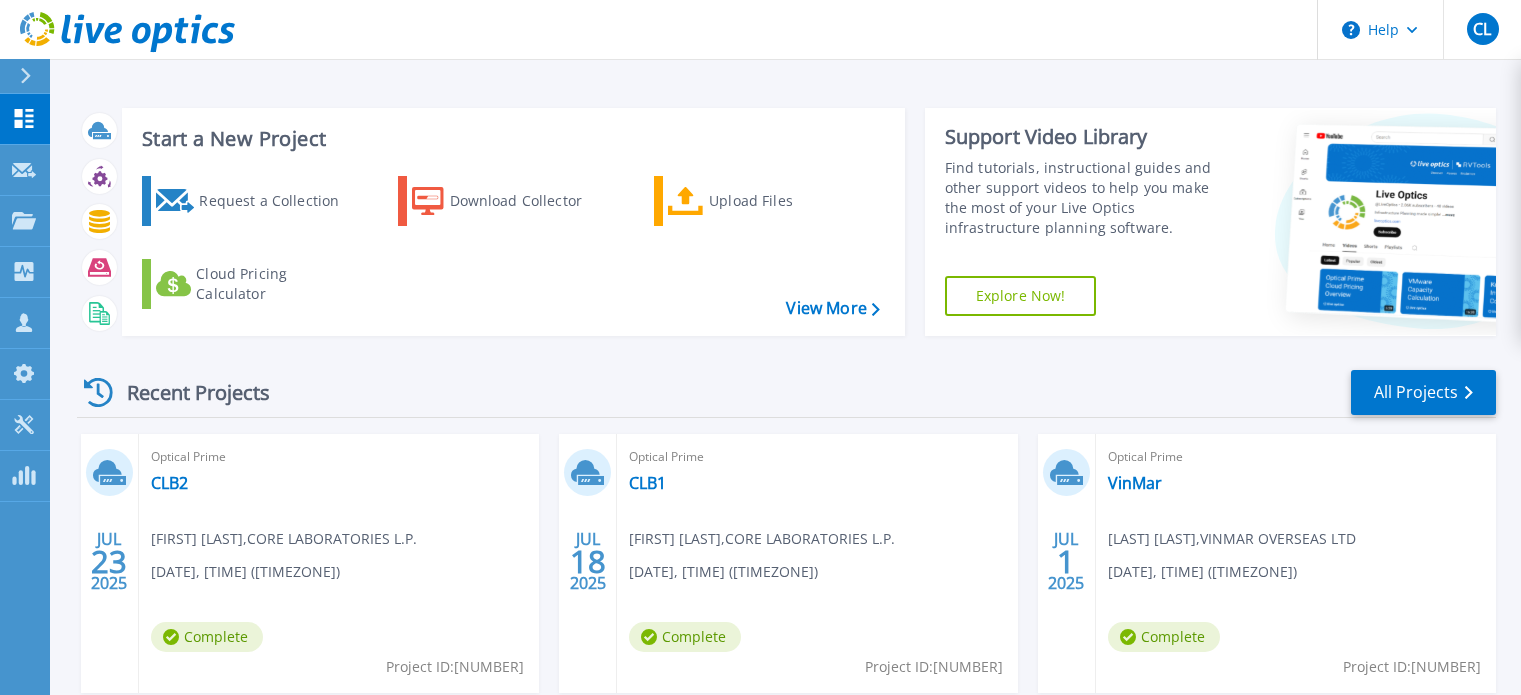 scroll, scrollTop: 0, scrollLeft: 0, axis: both 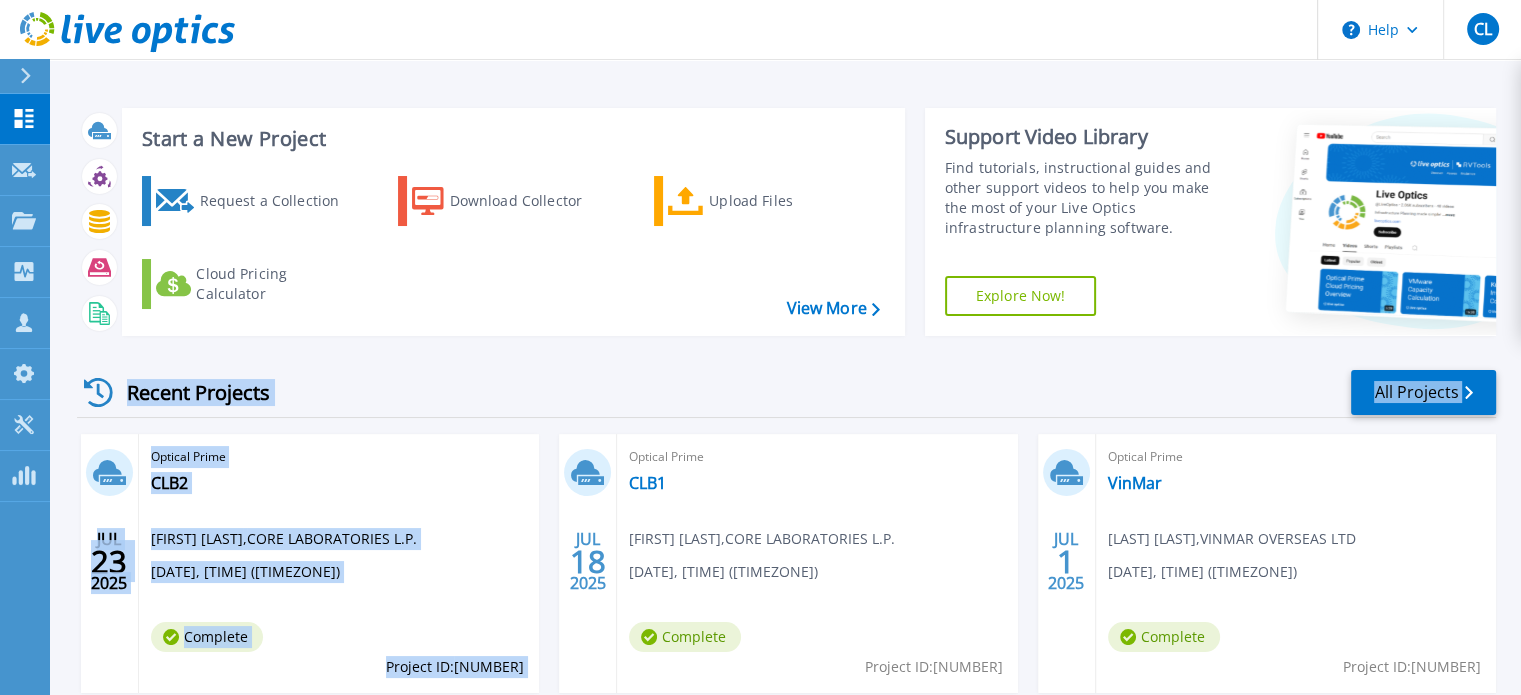 drag, startPoint x: 660, startPoint y: 386, endPoint x: 549, endPoint y: 512, distance: 167.91962 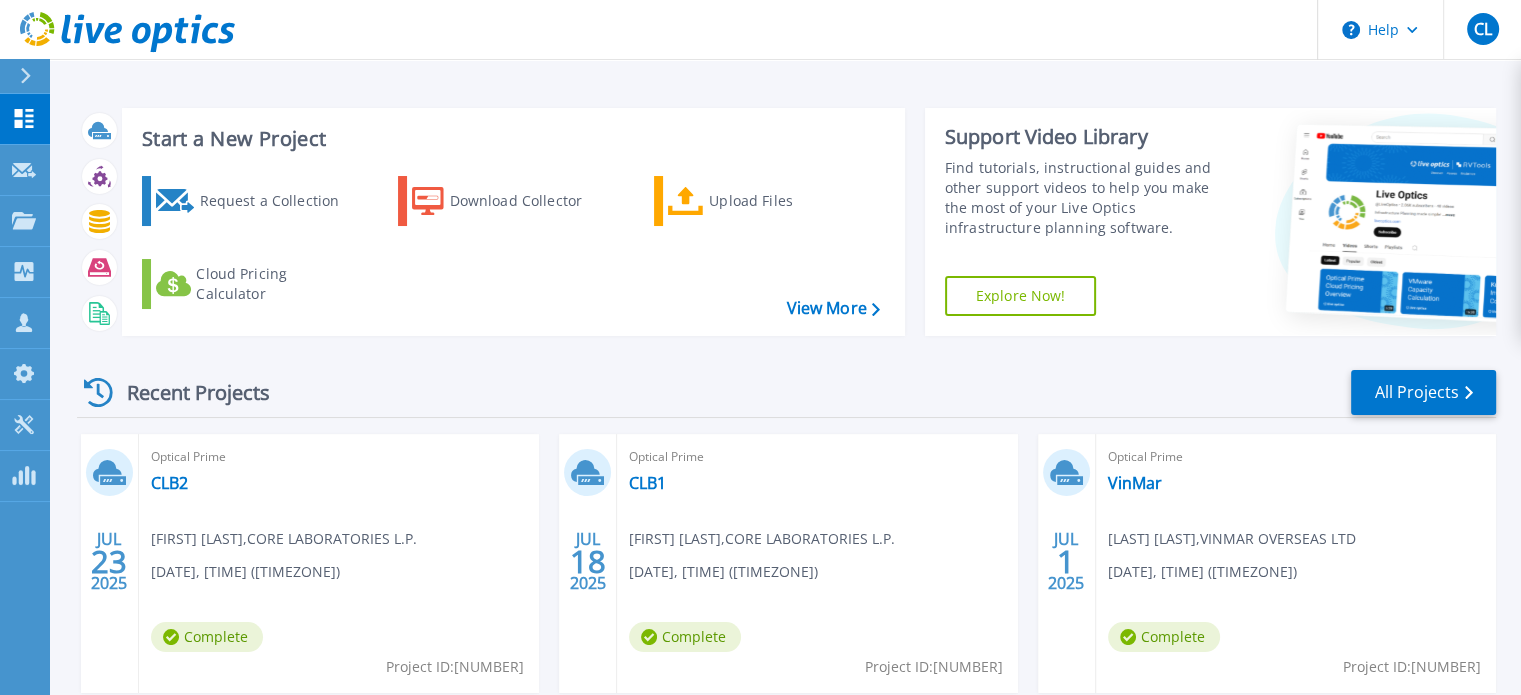 click on "Recent Projects All Projects JUL   23   2025 Optical Prime CLB2 [FIRST] [LAST] ,  CORE LABORATORIES L.P. [DATE], [TIME] ([TIMEZONE]) Complete Project ID:  [NUMBER] JUL   18   2025 Optical Prime CLB1 [FIRST] [LAST] ,  CORE LABORATORIES L.P. [DATE], [TIME] ([TIMEZONE]) Complete Project ID:  [NUMBER] JUL   1   2025 Optical Prime VinMar [LAST] [LAST] ,  VINMAR OVERSEAS LTD [DATE], [TIME] ([TIMEZONE]) Complete Project ID:  [NUMBER] JUN   23   2025 Optical Prime ICS Refresh [FIRST] [LAST] ,  Total Energies [DATE], [TIME] ([TIMEZONE]) Complete Project ID:  [NUMBER] MAY   21   2025 Pure fc-pure2 [FIRST] [LAST] ,  [NUMBER] [DATE], [TIME] ([TIMEZONE]) Complete Project ID:  [NUMBER] MAY   21   2025 Pure fc-pure1 [FIRST] [LAST] ,  [NUMBER] [DATE], [TIME] ([TIMEZONE]) Complete Project ID:  [NUMBER]" at bounding box center [786, 700] 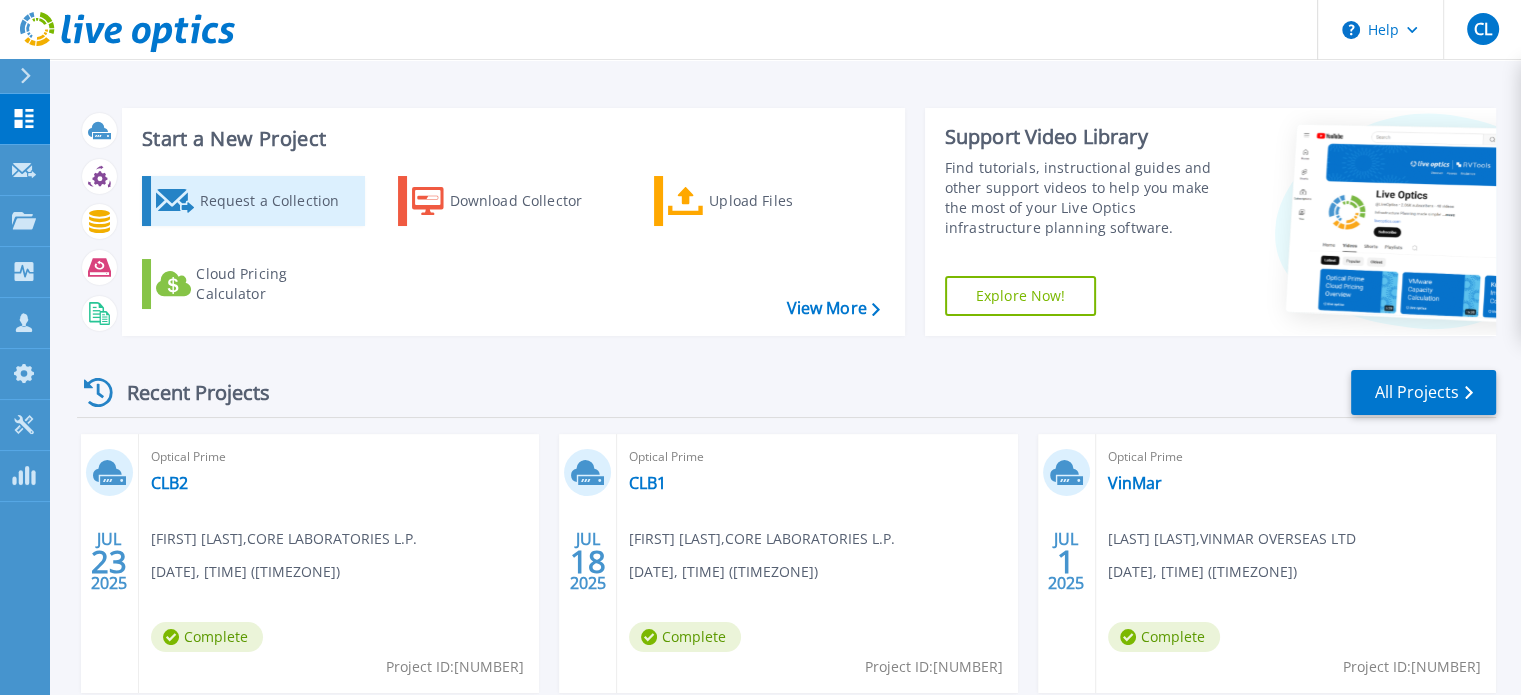 click on "Request a Collection" at bounding box center [279, 201] 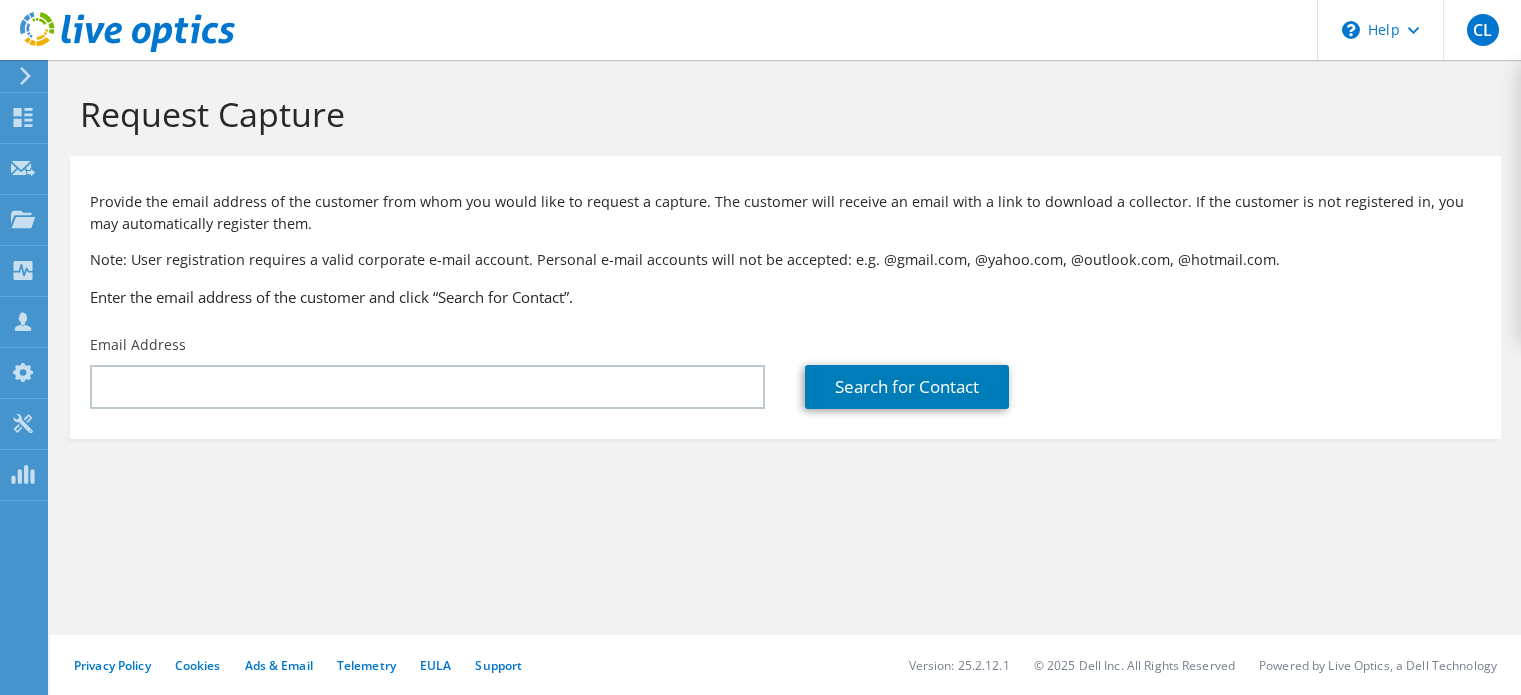 scroll, scrollTop: 0, scrollLeft: 0, axis: both 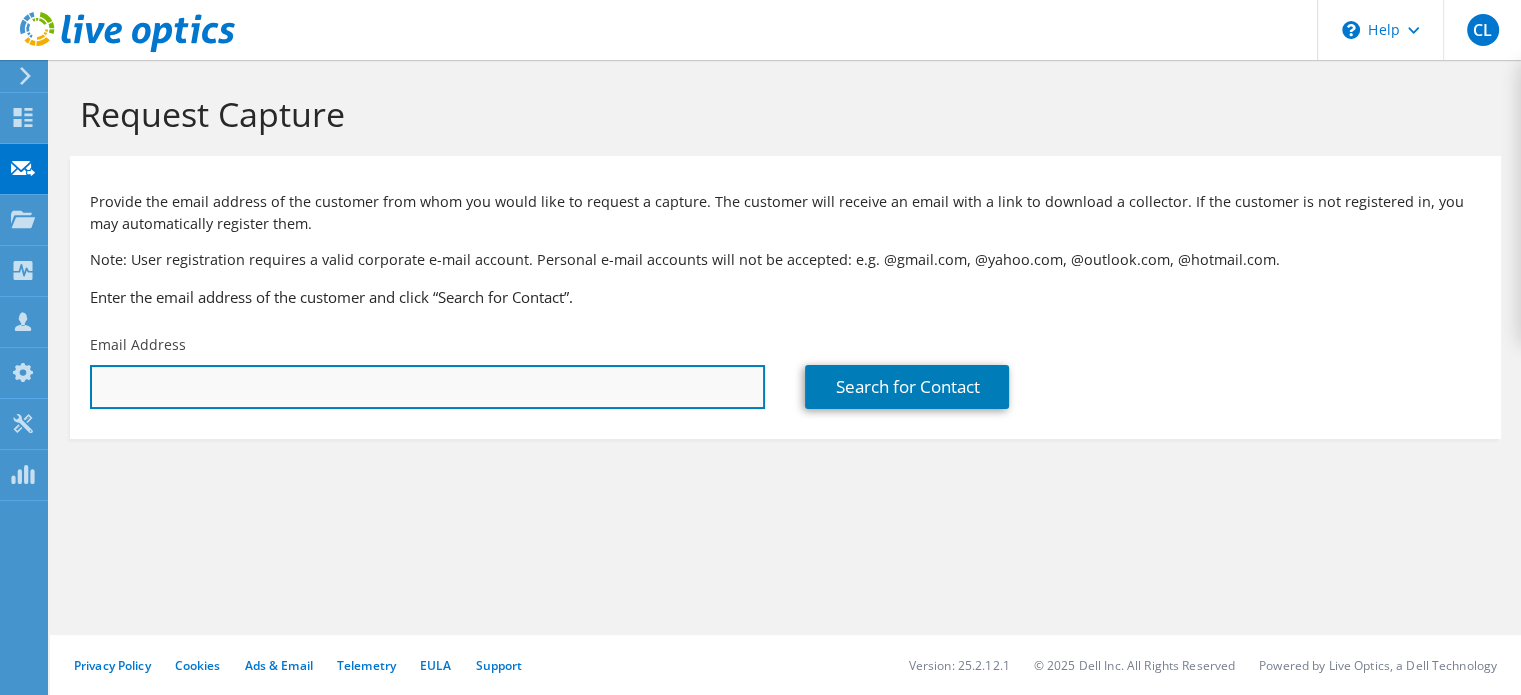 click at bounding box center [427, 387] 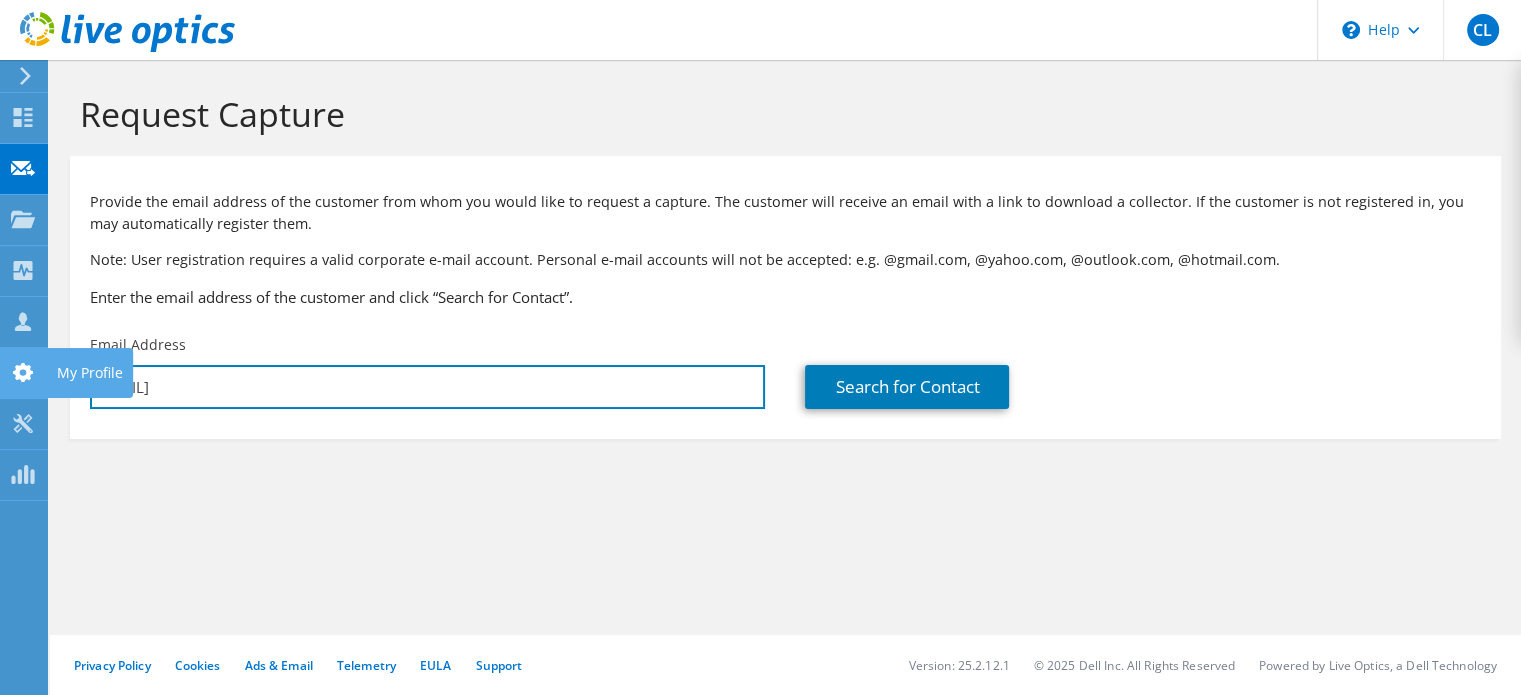 drag, startPoint x: 272, startPoint y: 388, endPoint x: 38, endPoint y: 392, distance: 234.03418 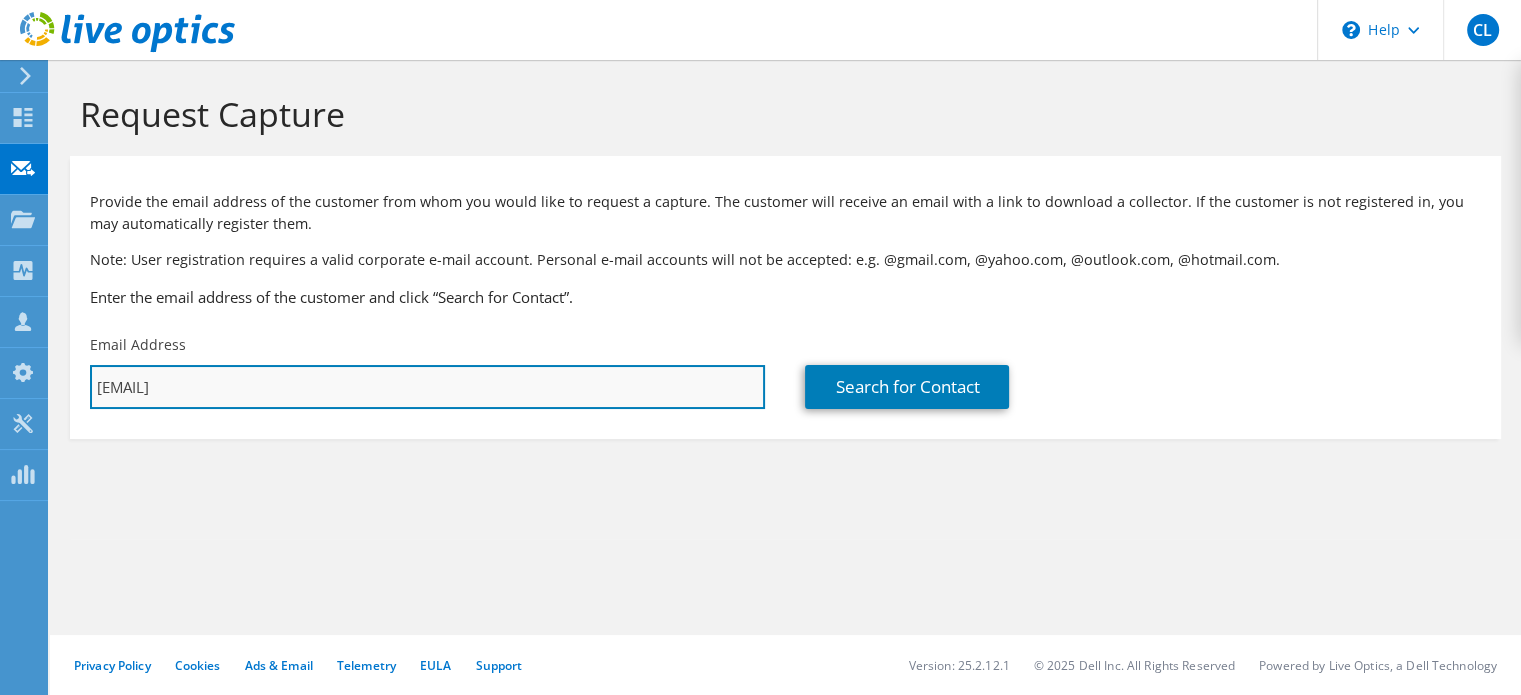 click on "chris_lableu@shi.comm" at bounding box center [427, 387] 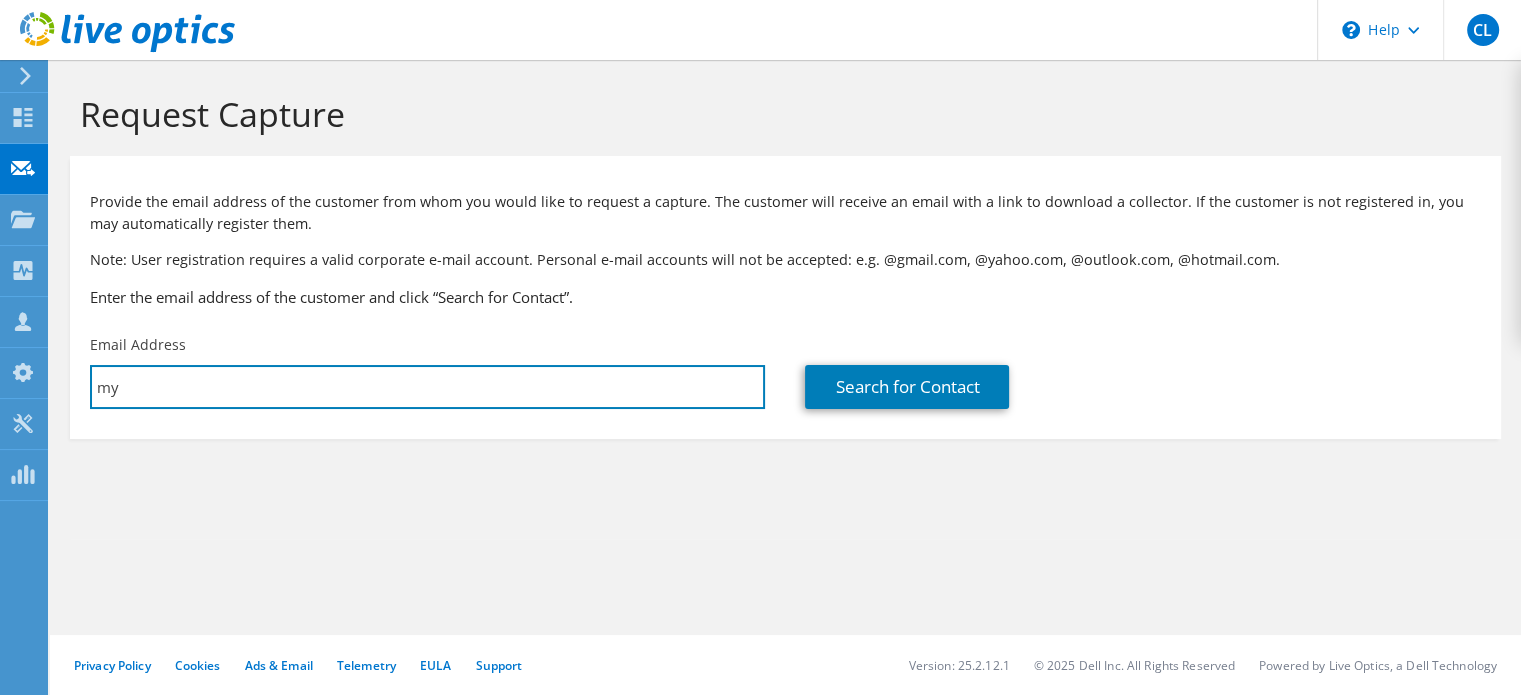 type on "mybarra@republicfinance.com" 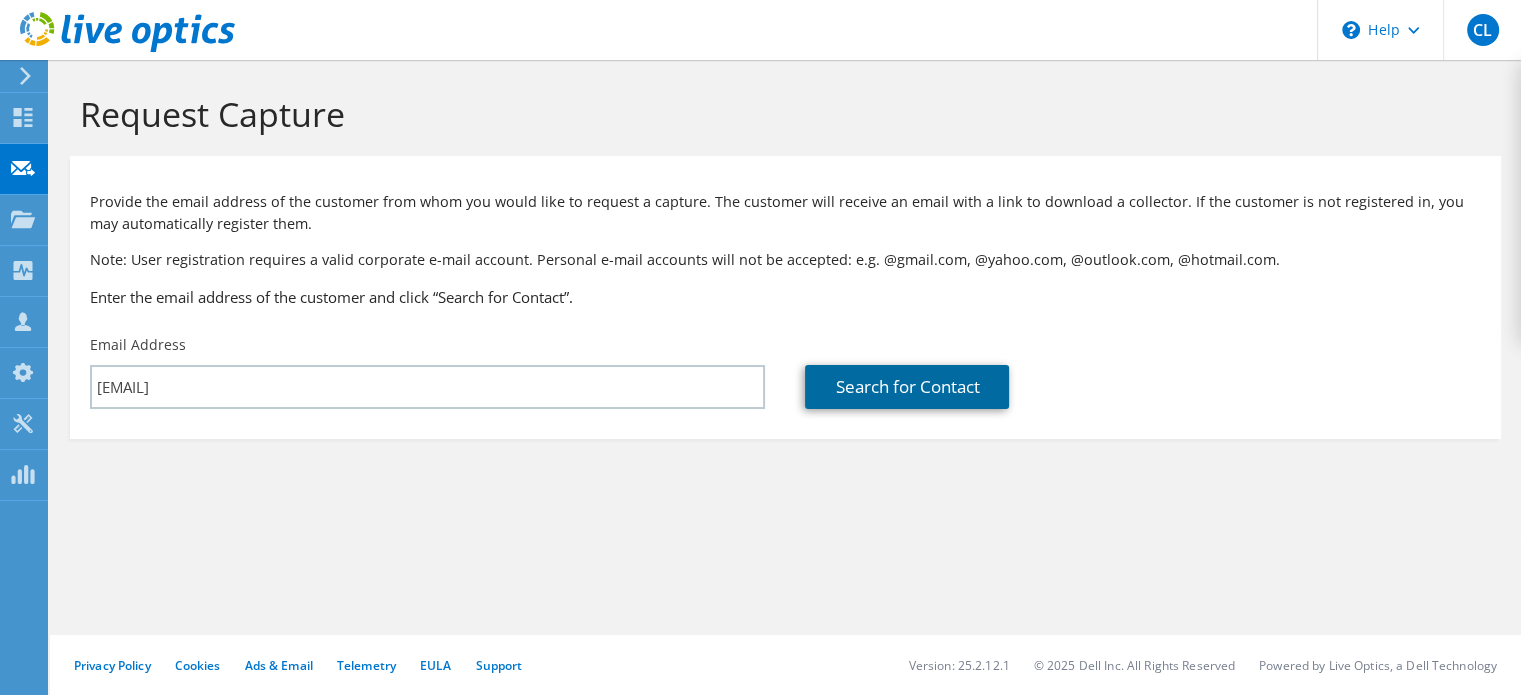 click on "Search for Contact" at bounding box center [907, 387] 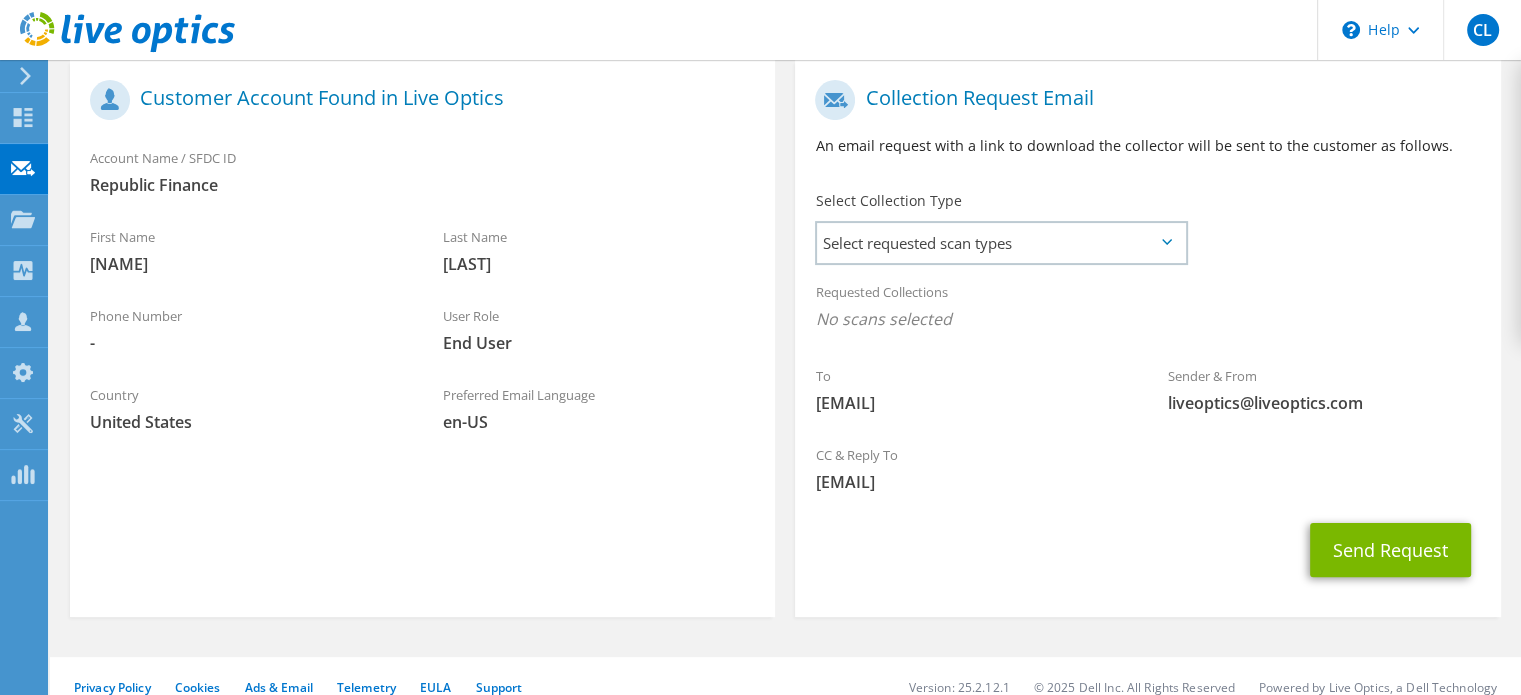 scroll, scrollTop: 400, scrollLeft: 0, axis: vertical 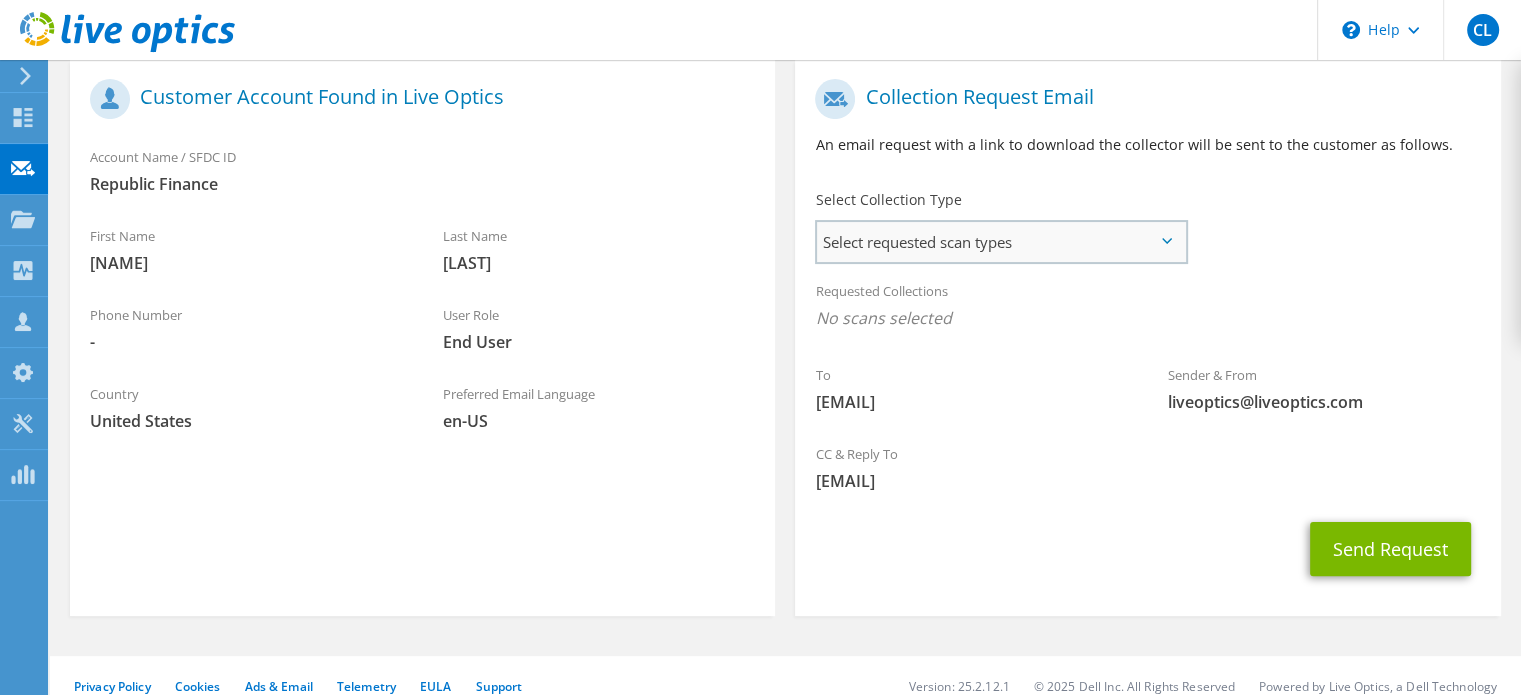 click on "Select requested scan types" at bounding box center [1001, 242] 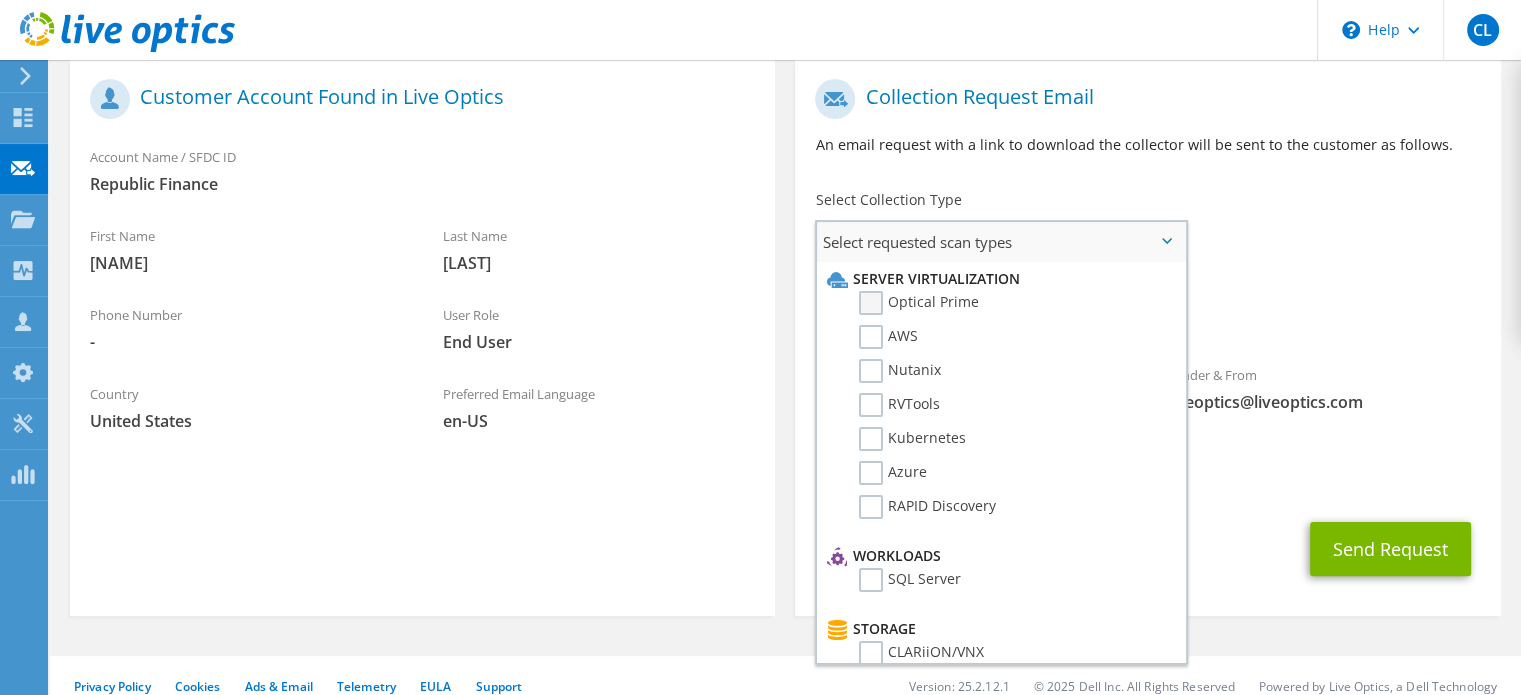 click on "Optical Prime" at bounding box center [919, 303] 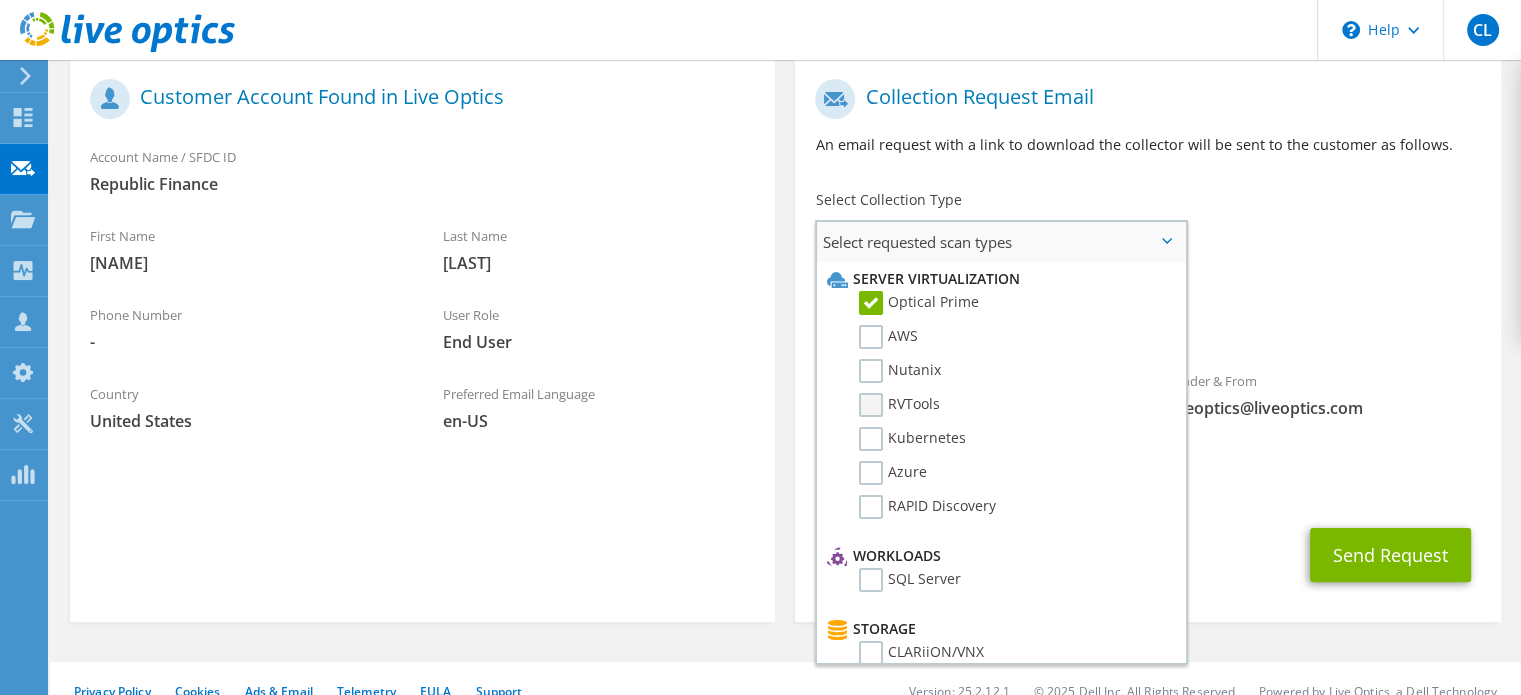 click on "RVTools" at bounding box center [899, 405] 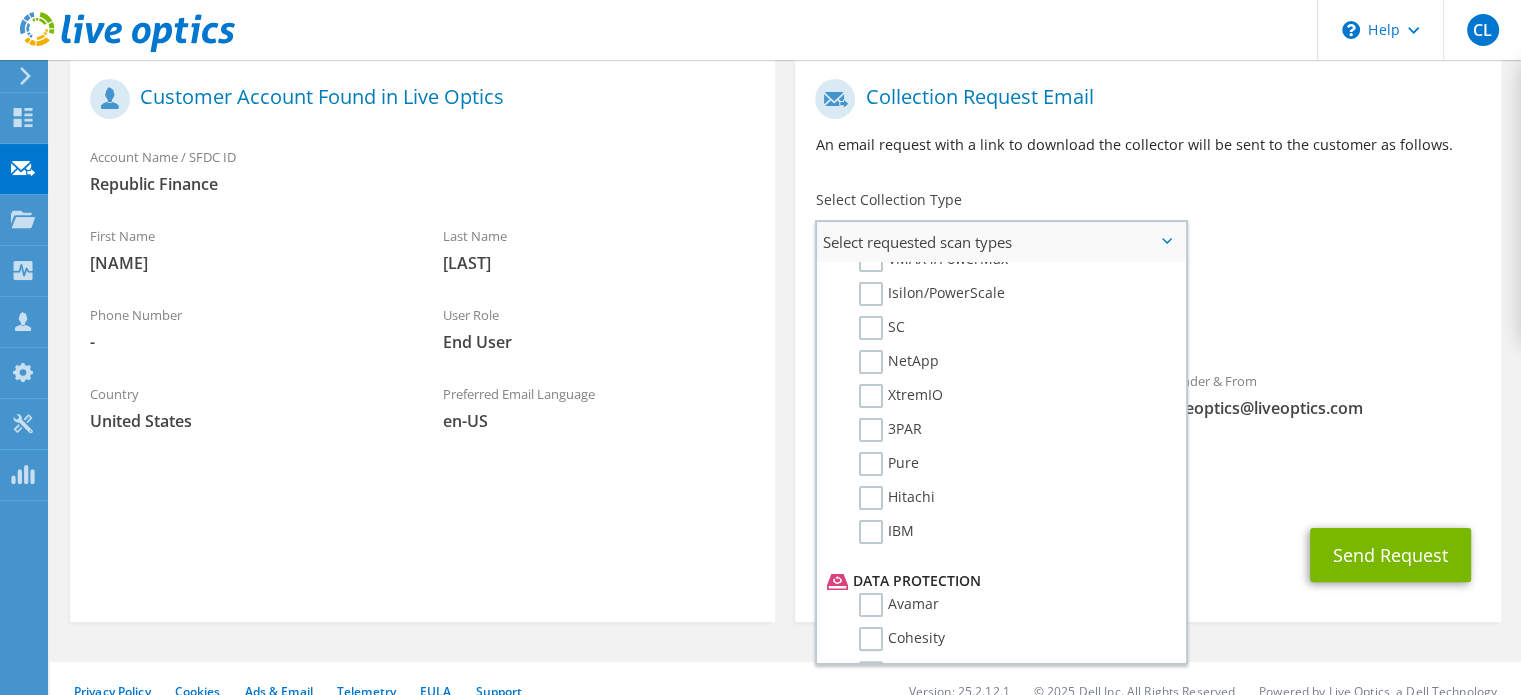 scroll, scrollTop: 571, scrollLeft: 0, axis: vertical 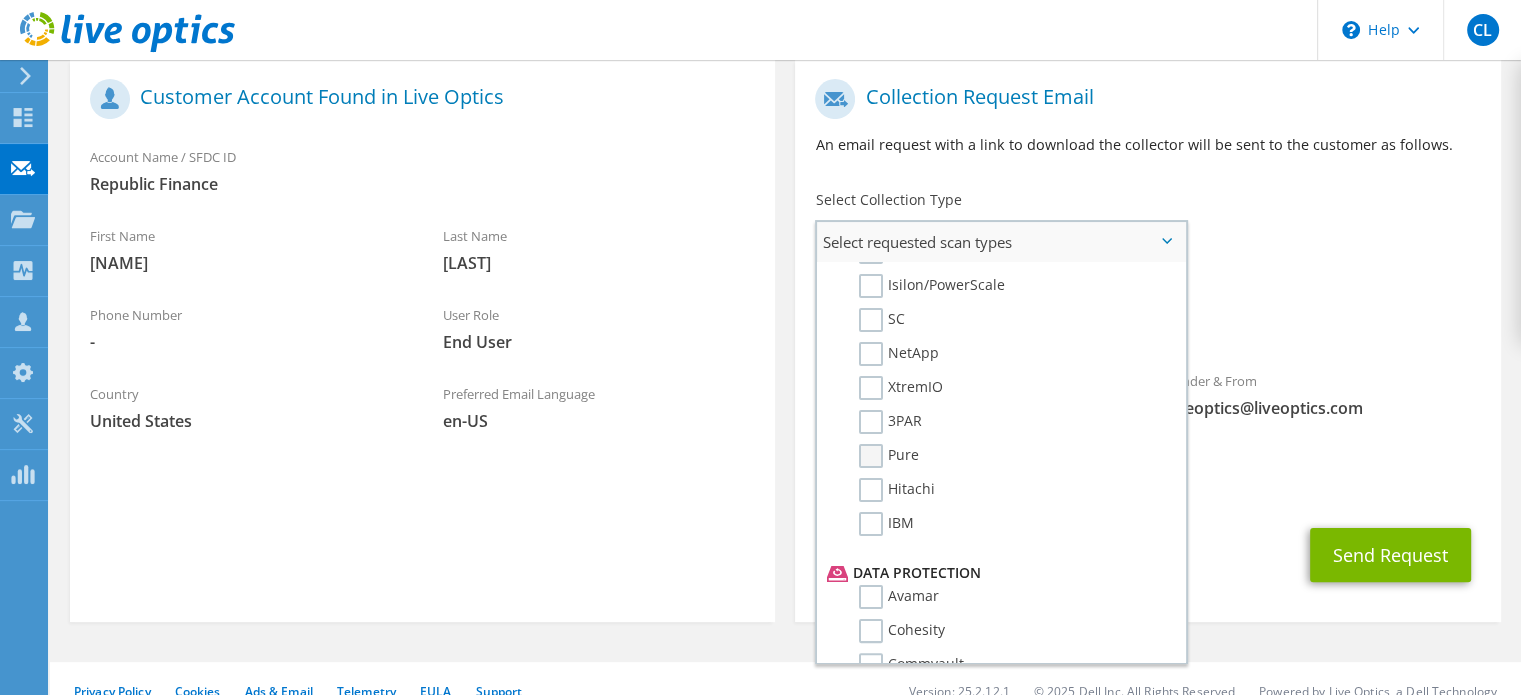 click on "Pure" at bounding box center [889, 456] 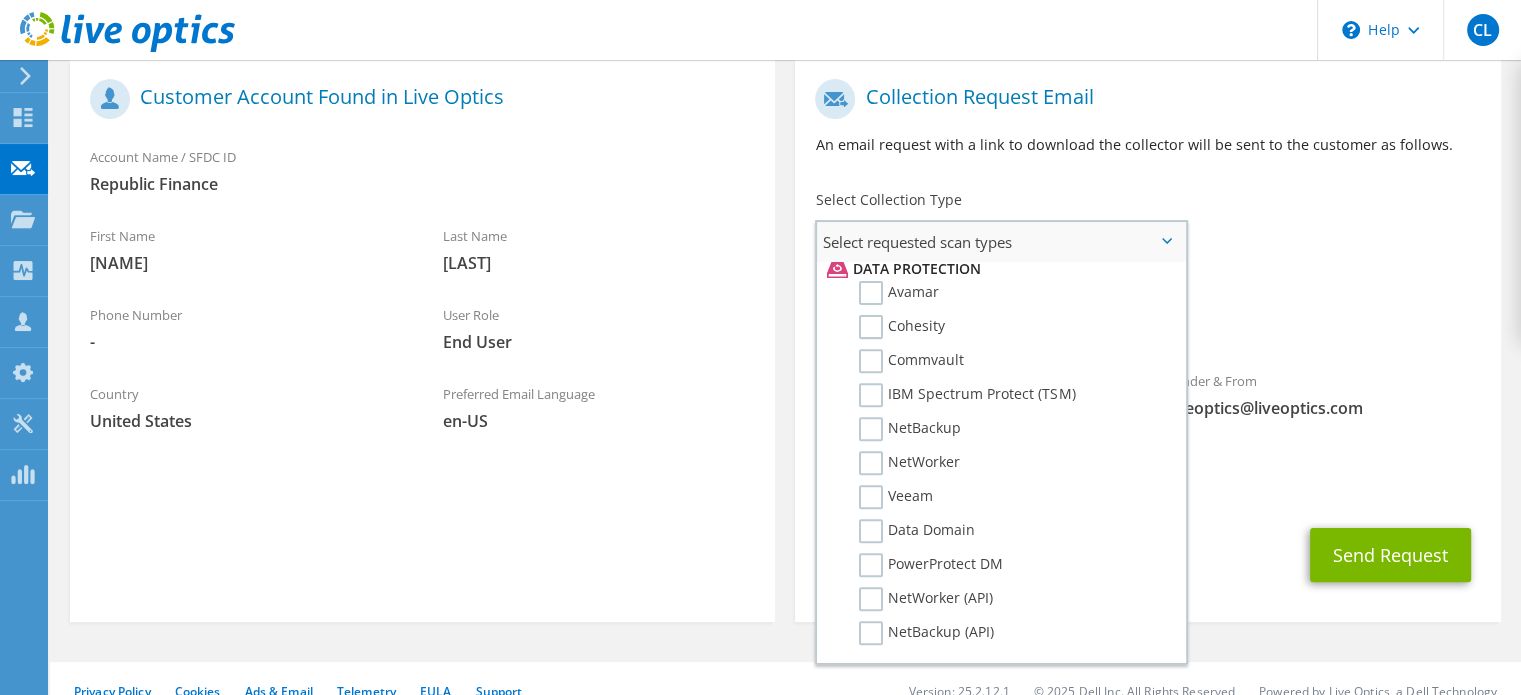 scroll, scrollTop: 924, scrollLeft: 0, axis: vertical 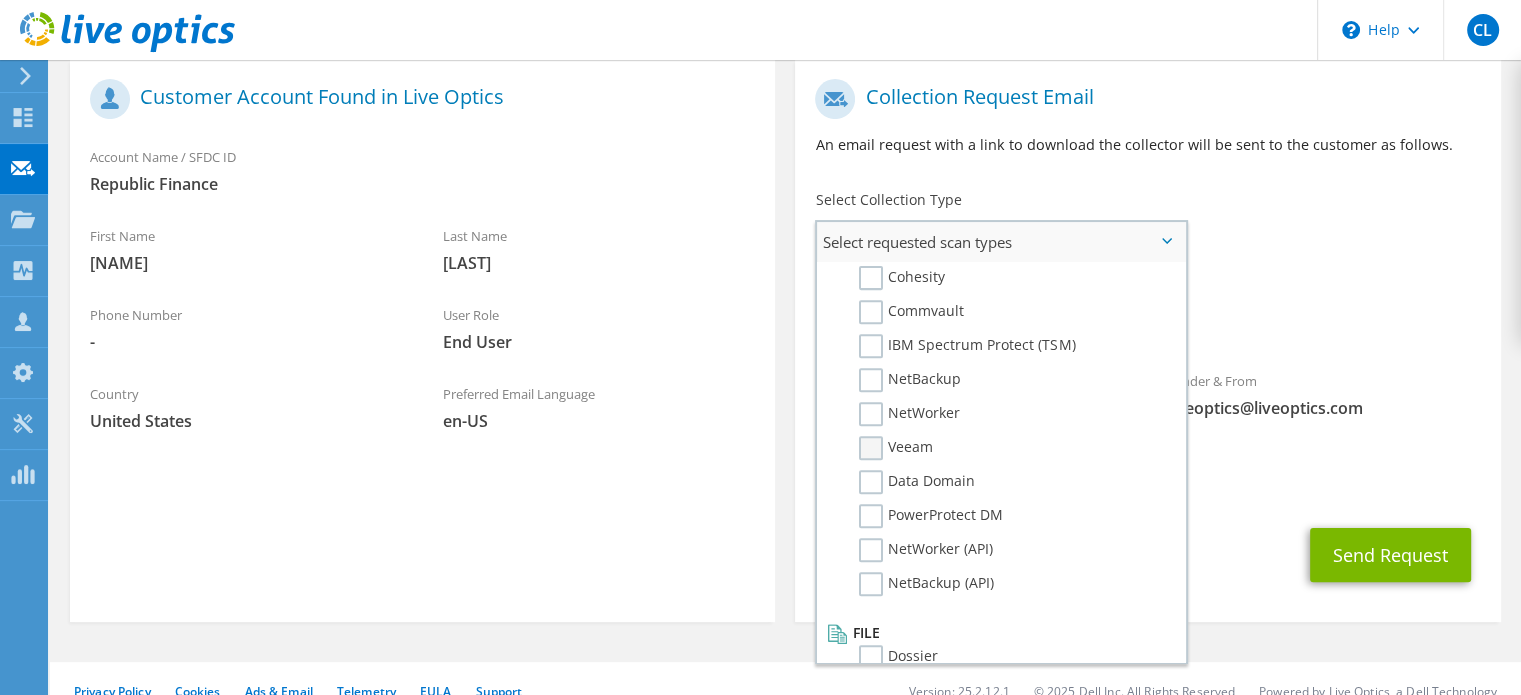 click on "Veeam" at bounding box center [896, 448] 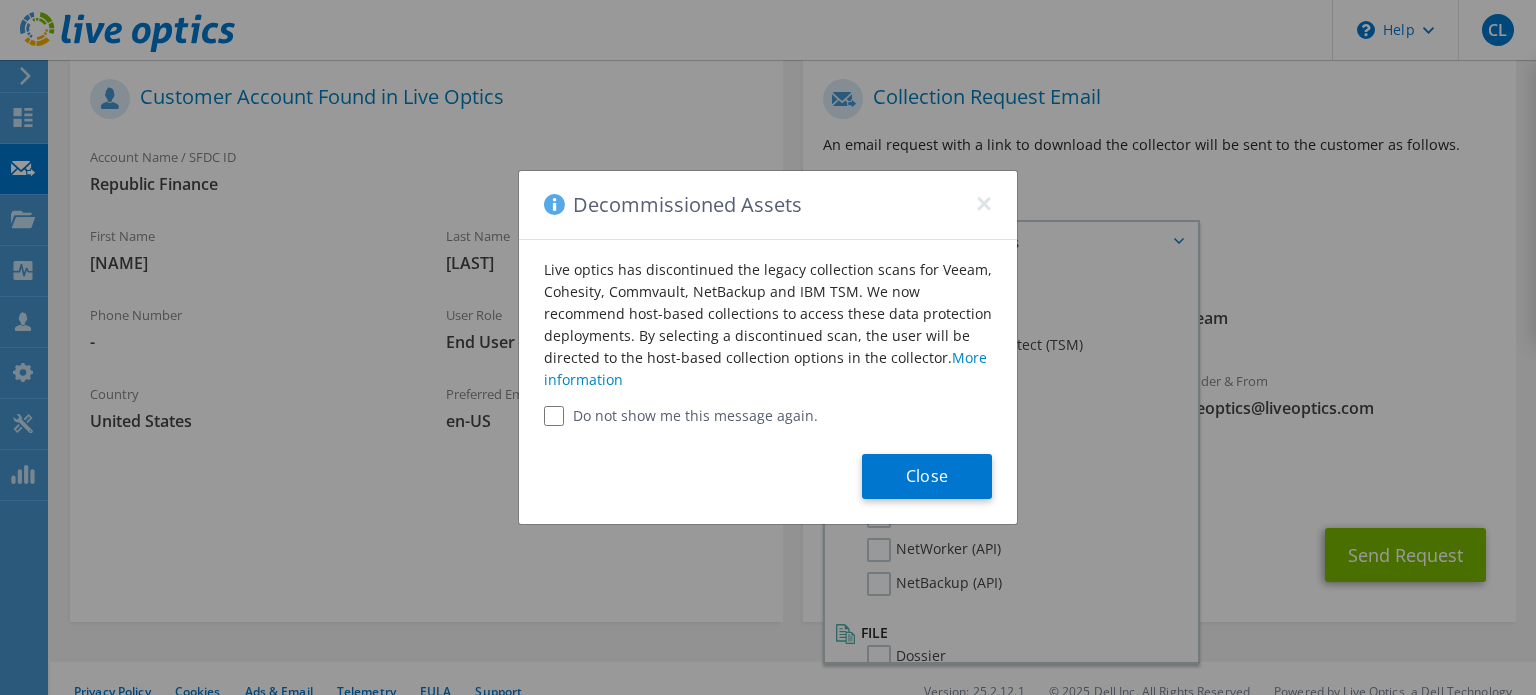 click on "Do not show me this message again." at bounding box center [768, 416] 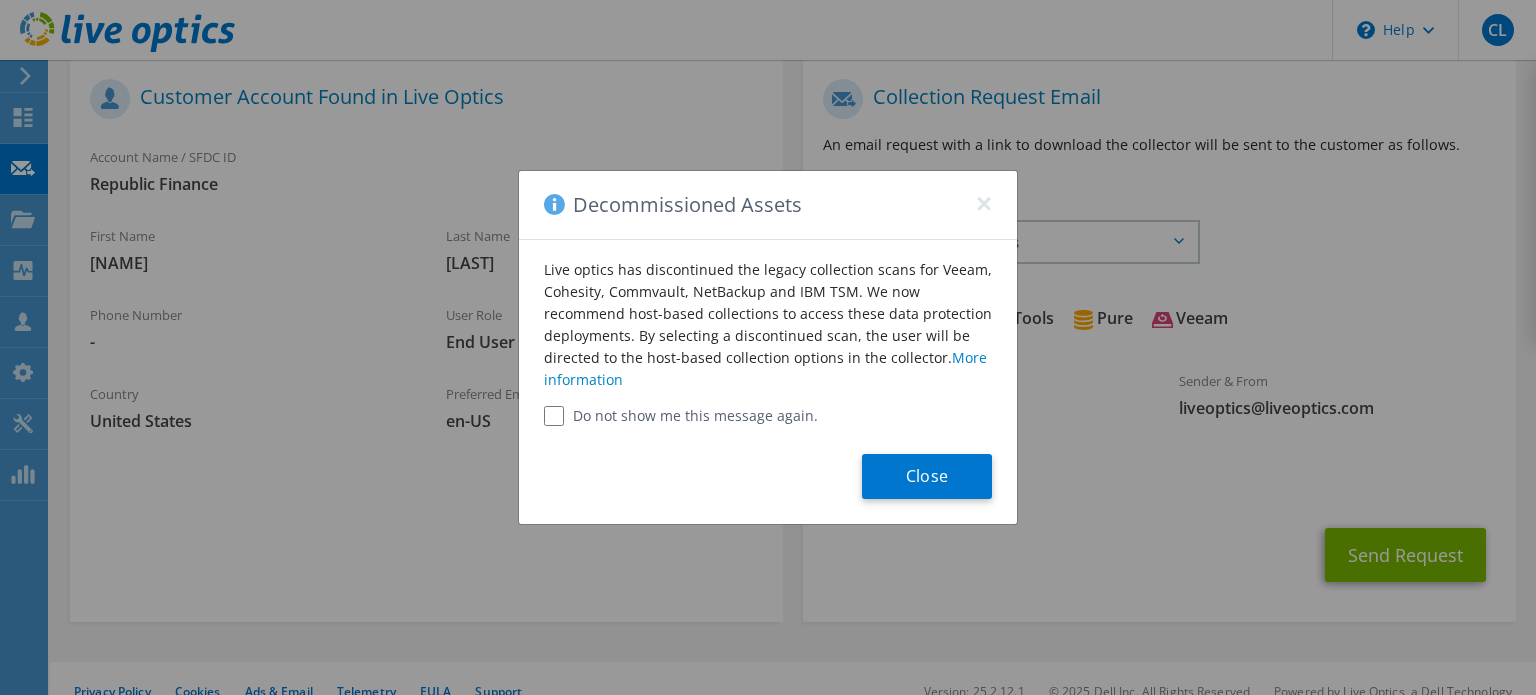 click on "Close" at bounding box center [768, 475] 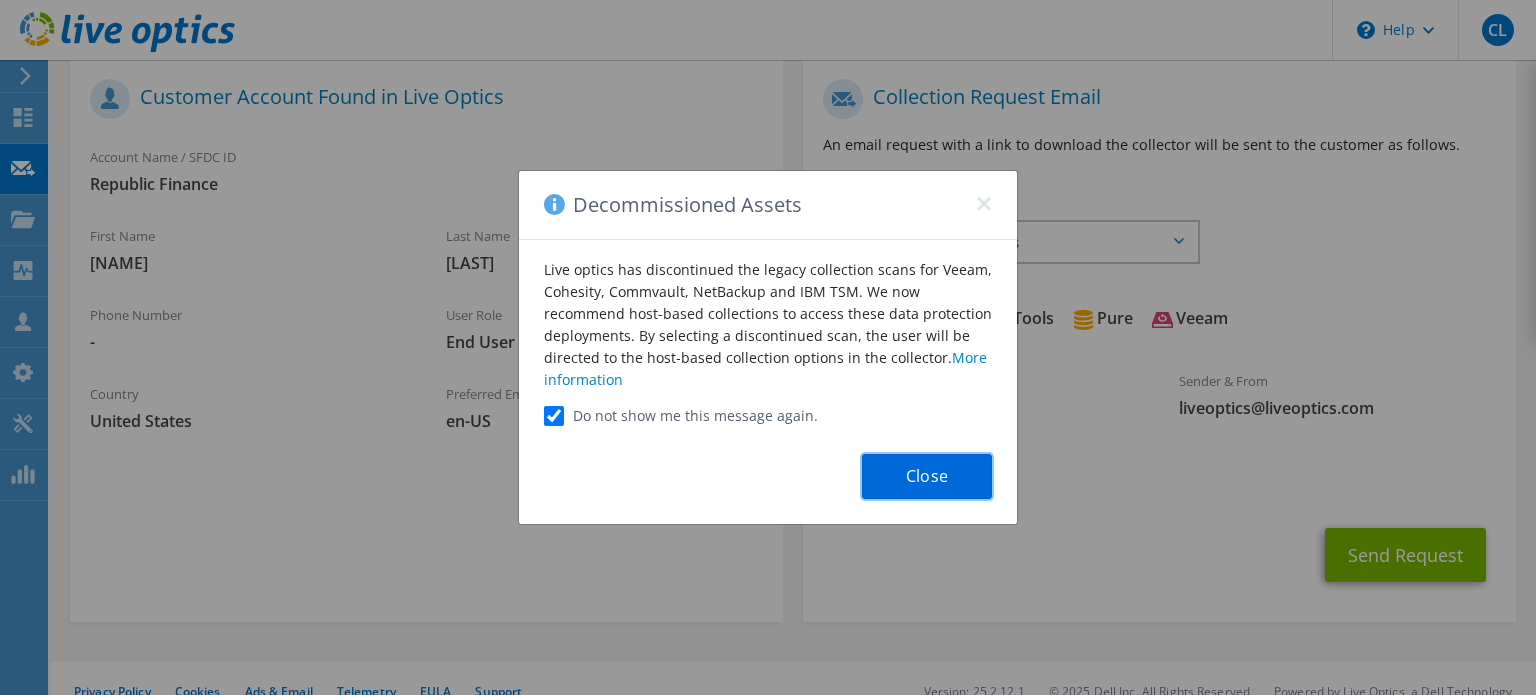 click on "Close" at bounding box center [927, 476] 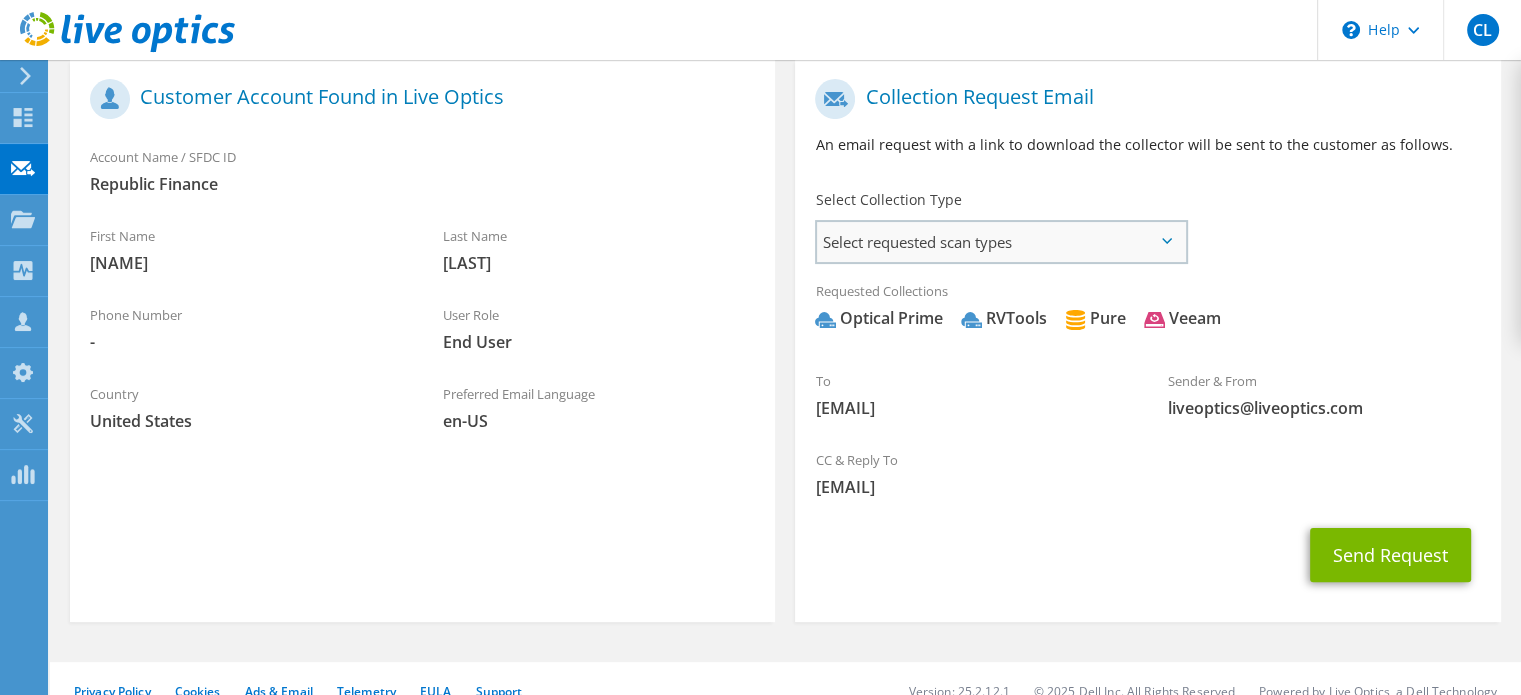 click on "Select requested scan types" at bounding box center [1001, 242] 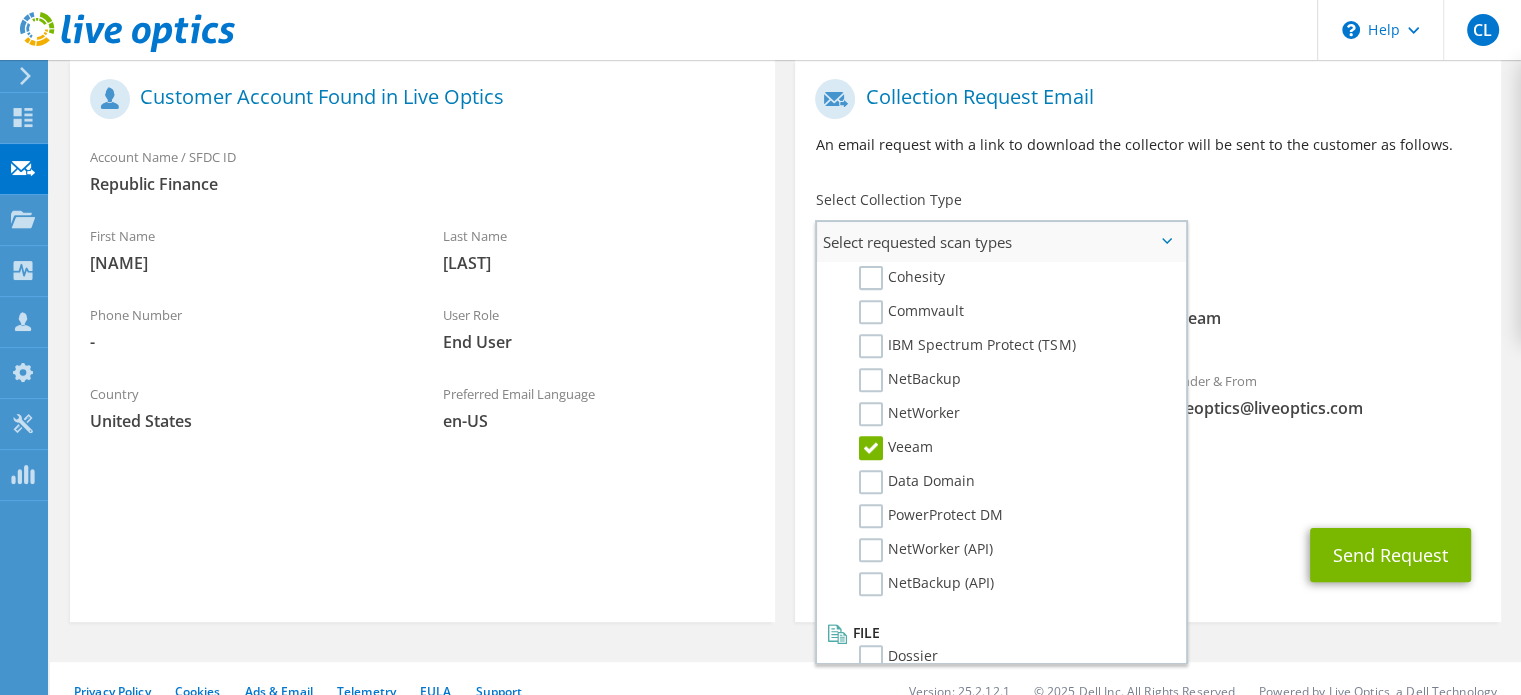 click on "Veeam" at bounding box center (896, 448) 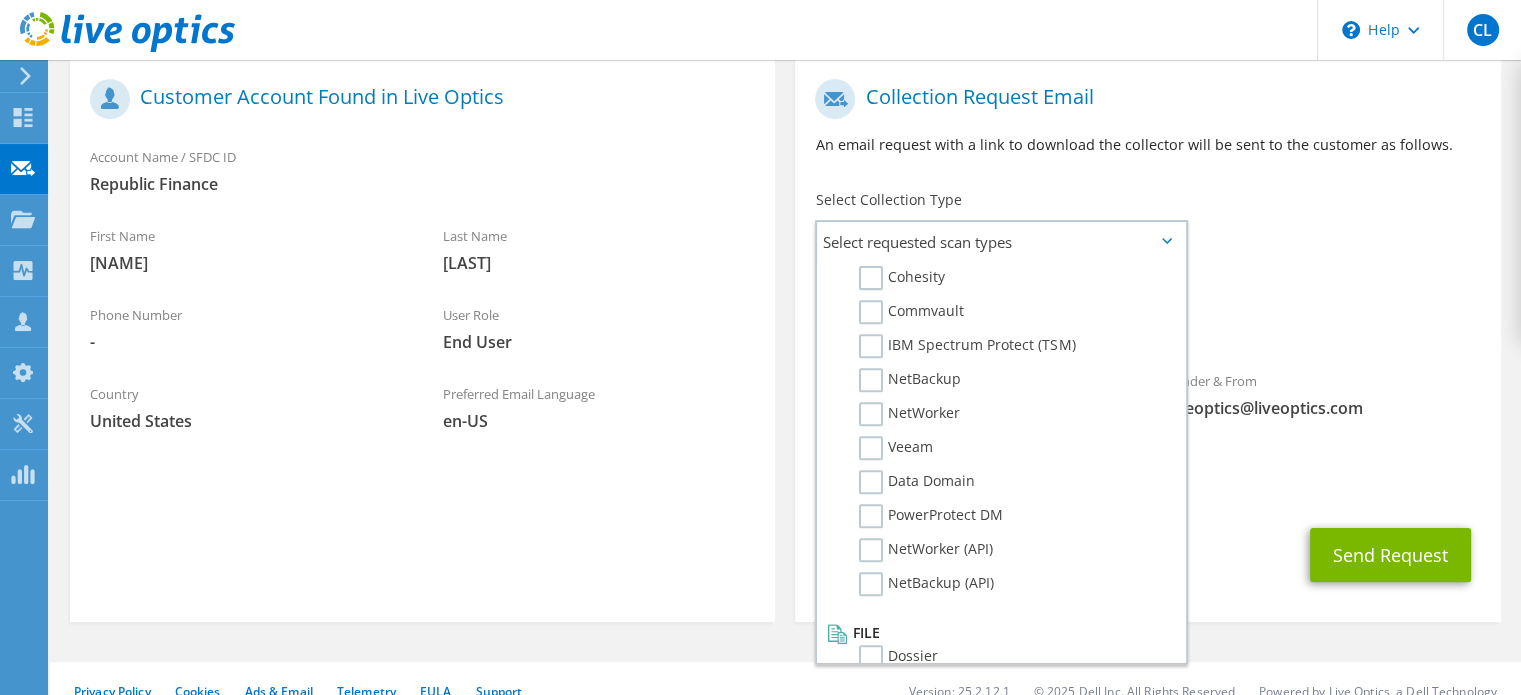 click on "CC & Reply To
chris_lableu@shi.com" at bounding box center [1147, 473] 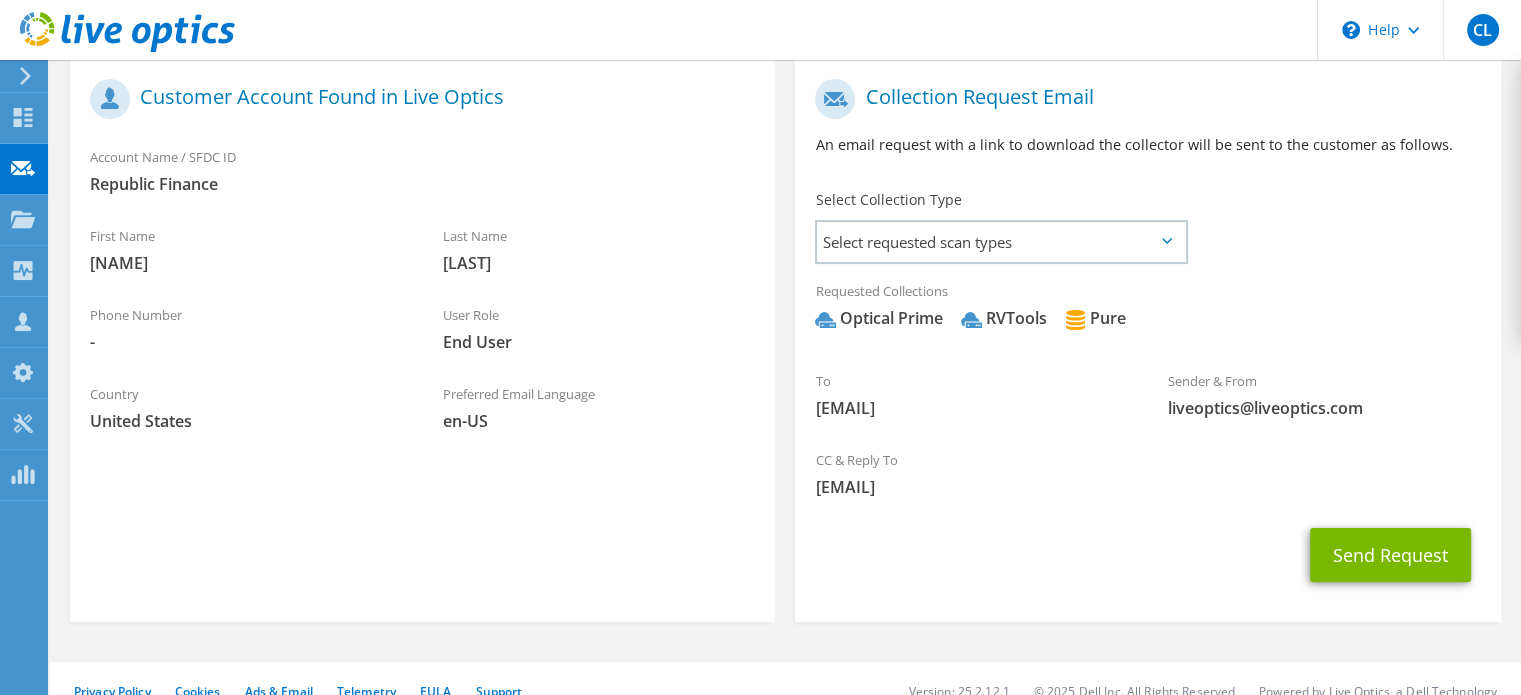 scroll, scrollTop: 427, scrollLeft: 0, axis: vertical 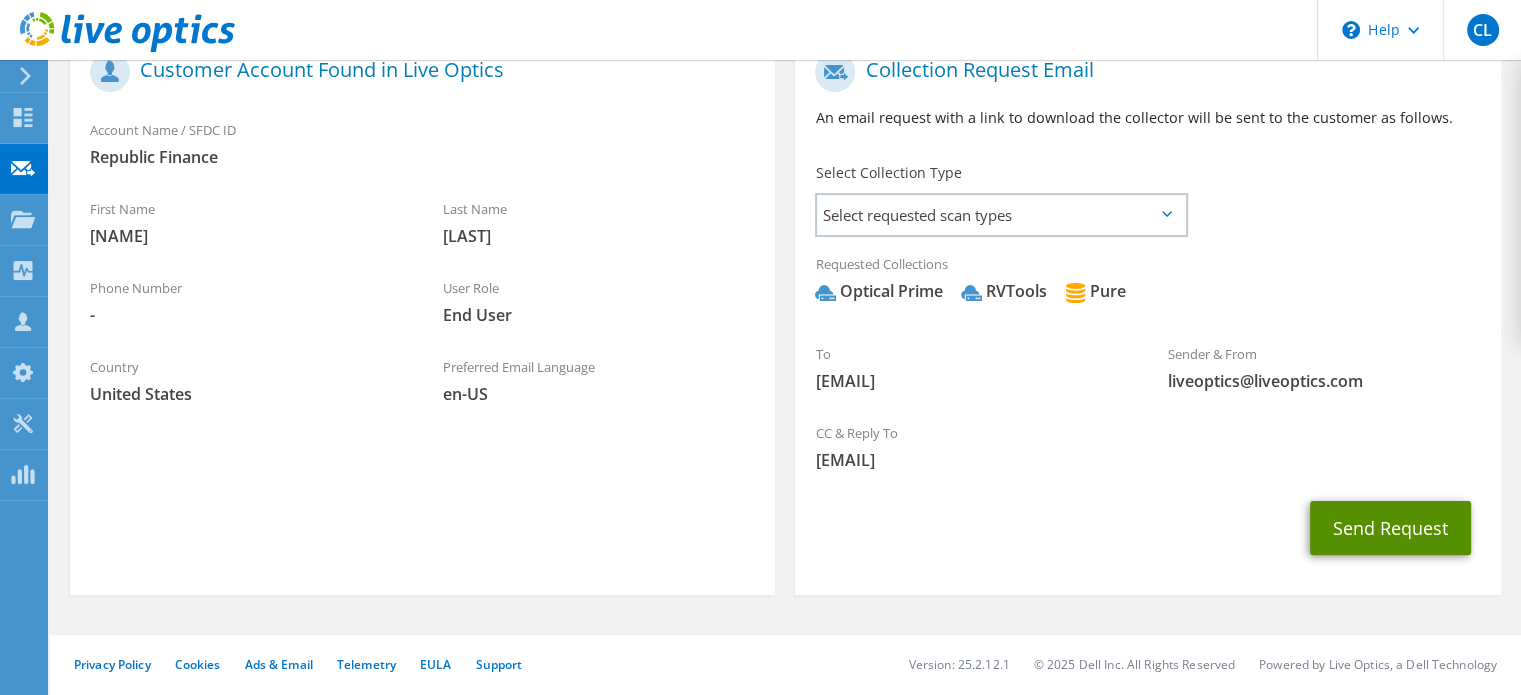 click on "Send Request" at bounding box center (1390, 528) 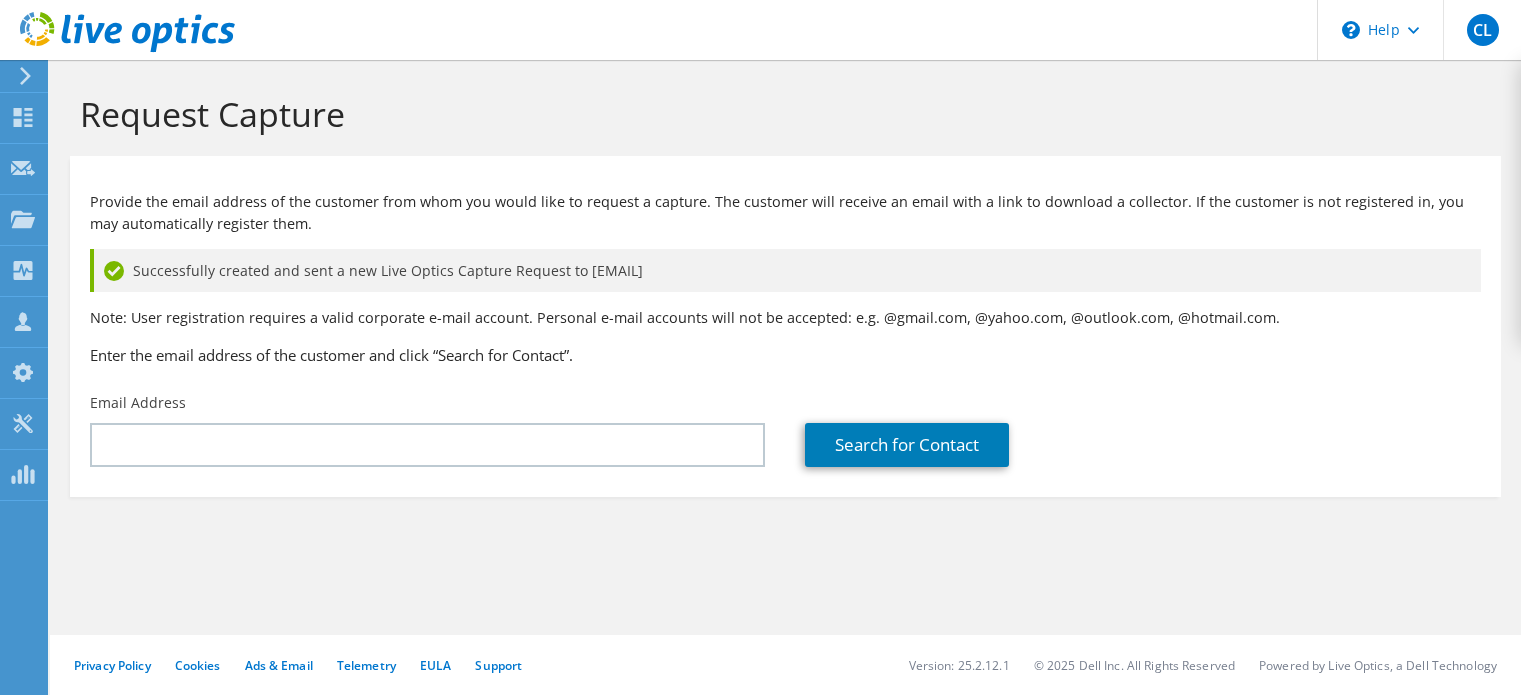 scroll, scrollTop: 0, scrollLeft: 0, axis: both 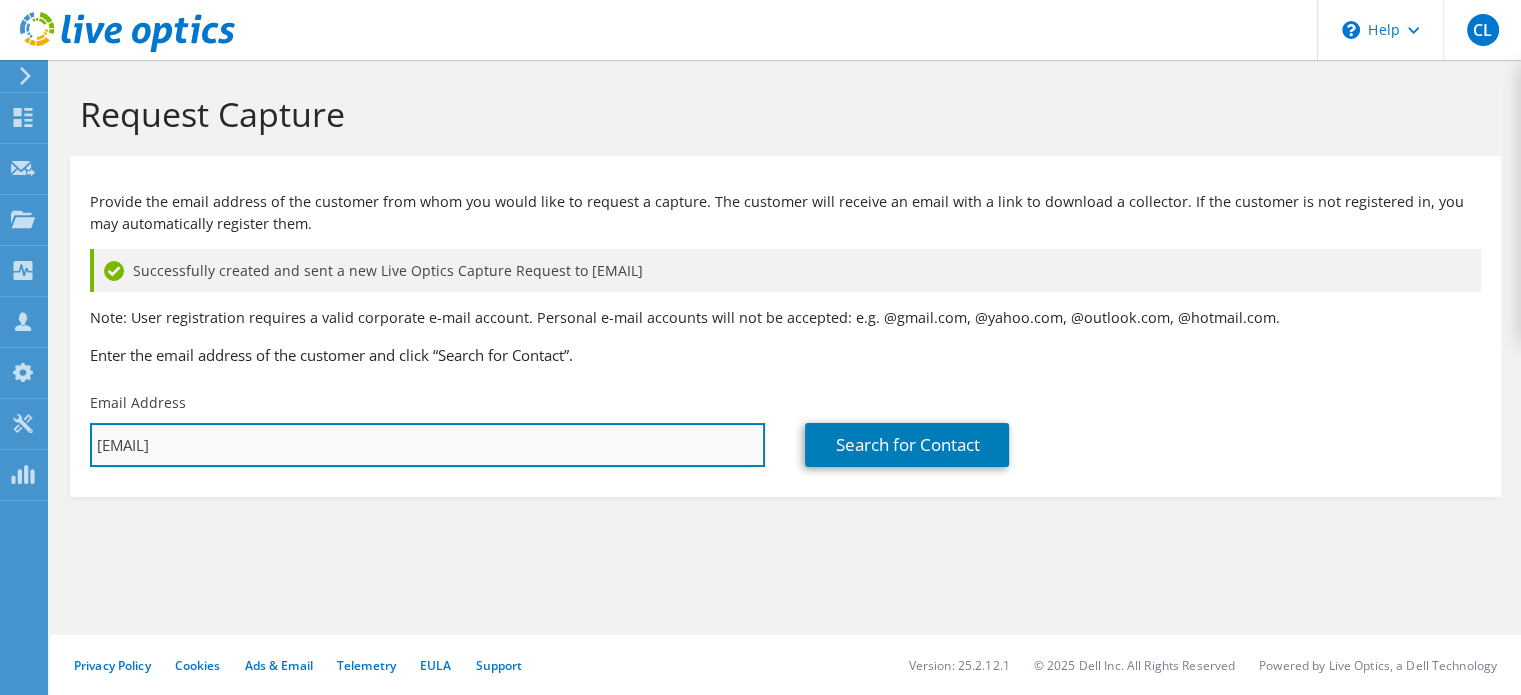drag, startPoint x: 520, startPoint y: 447, endPoint x: 93, endPoint y: 454, distance: 427.05737 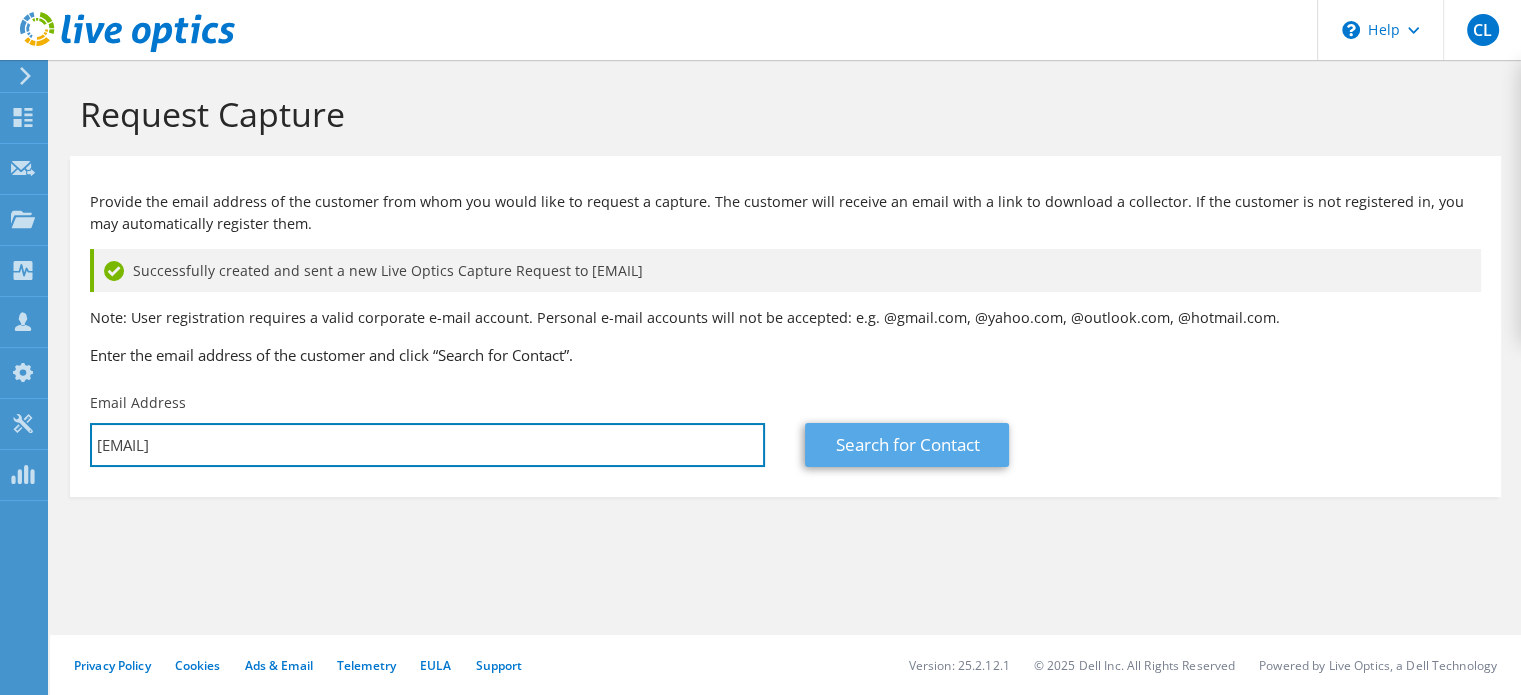 type on "hunter.serr@craneww.com" 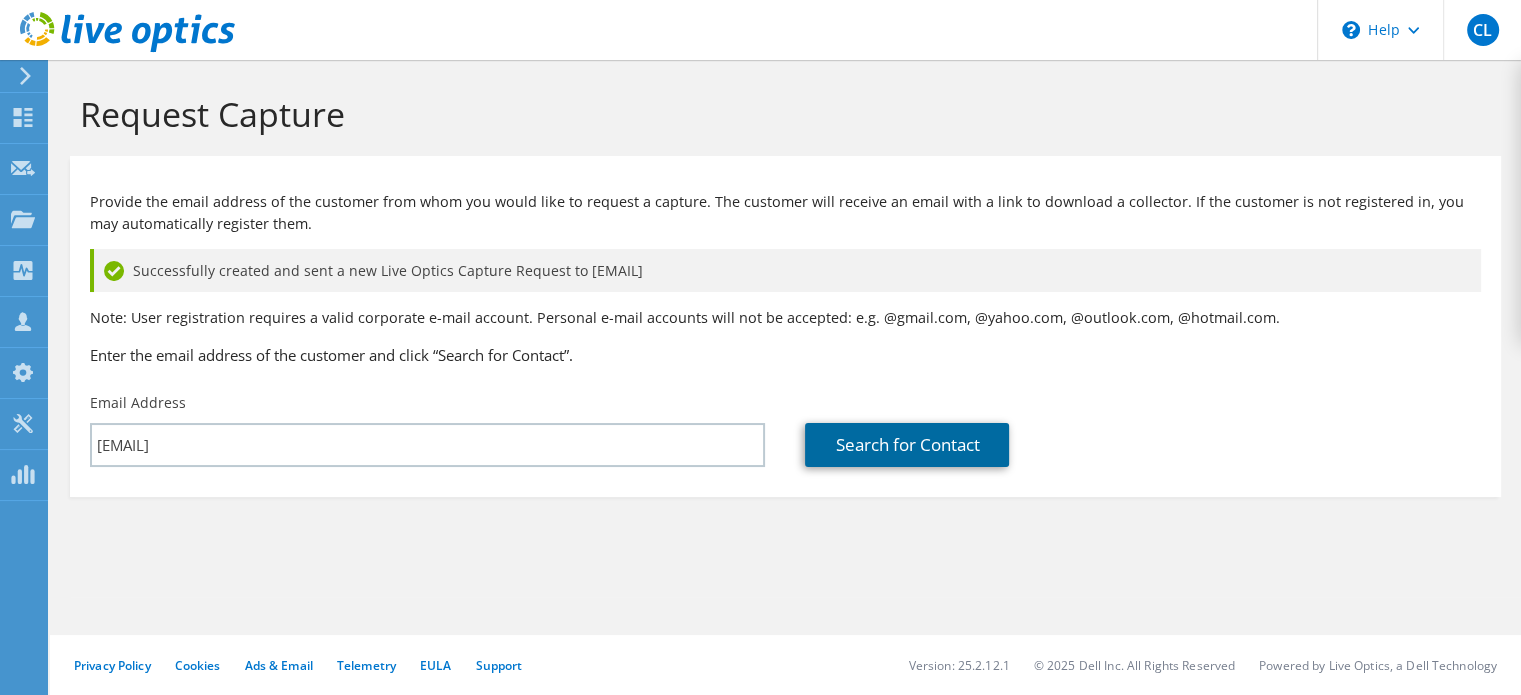 click on "Search for Contact" at bounding box center (907, 445) 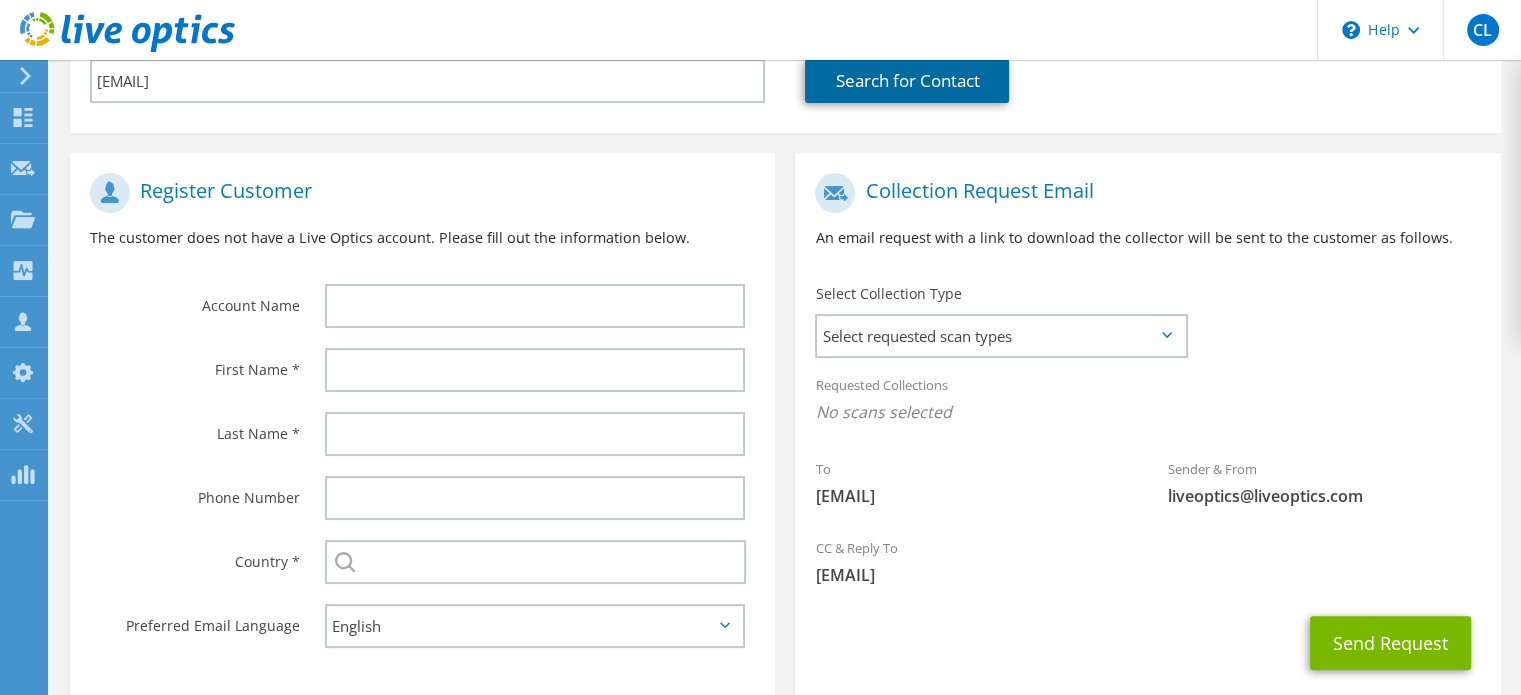 scroll, scrollTop: 368, scrollLeft: 0, axis: vertical 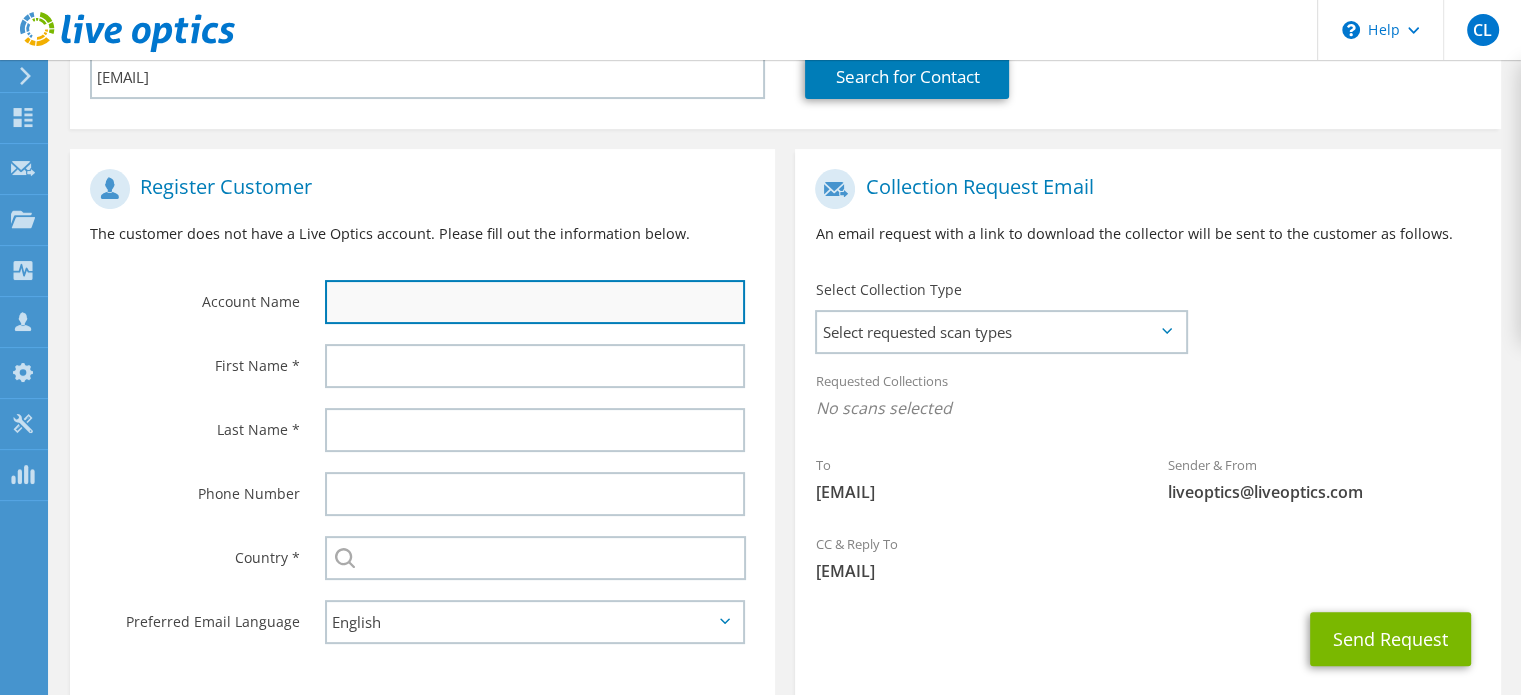click at bounding box center [535, 302] 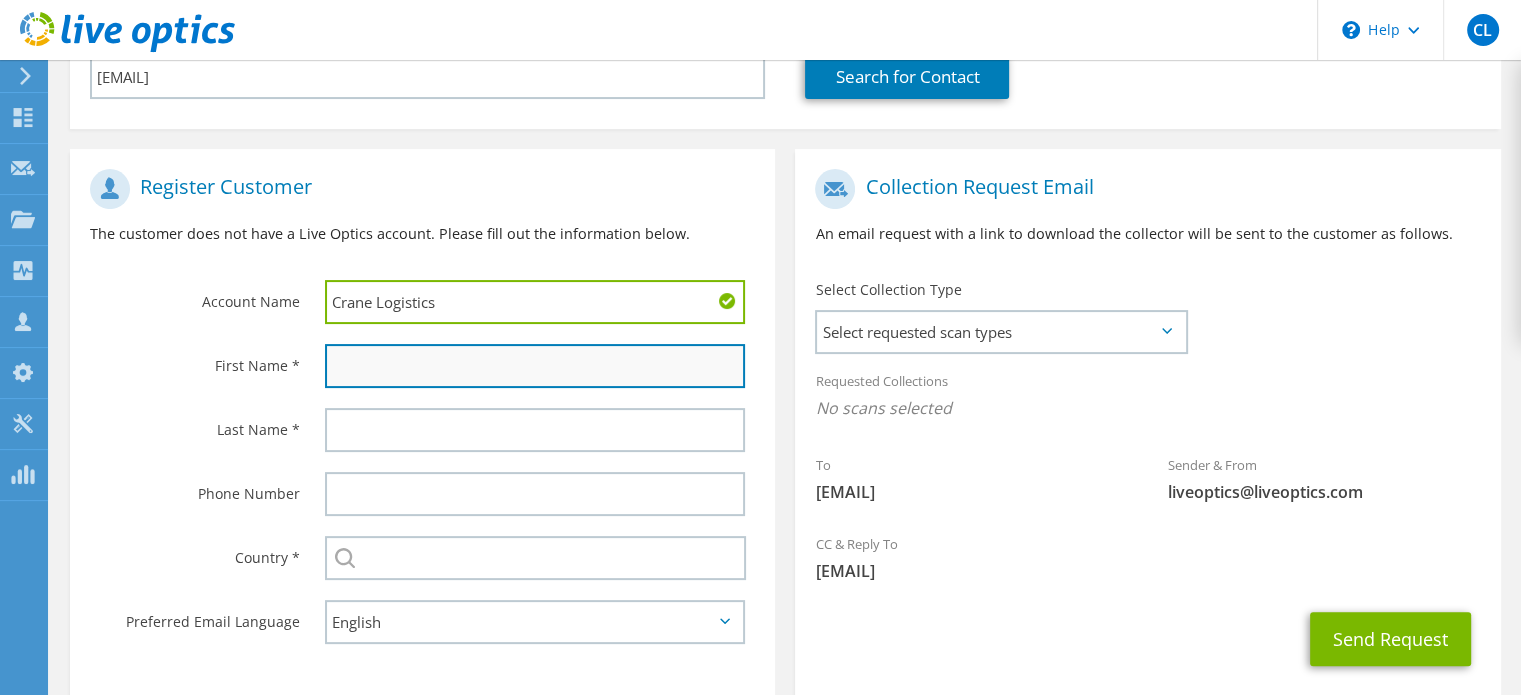 click at bounding box center [535, 366] 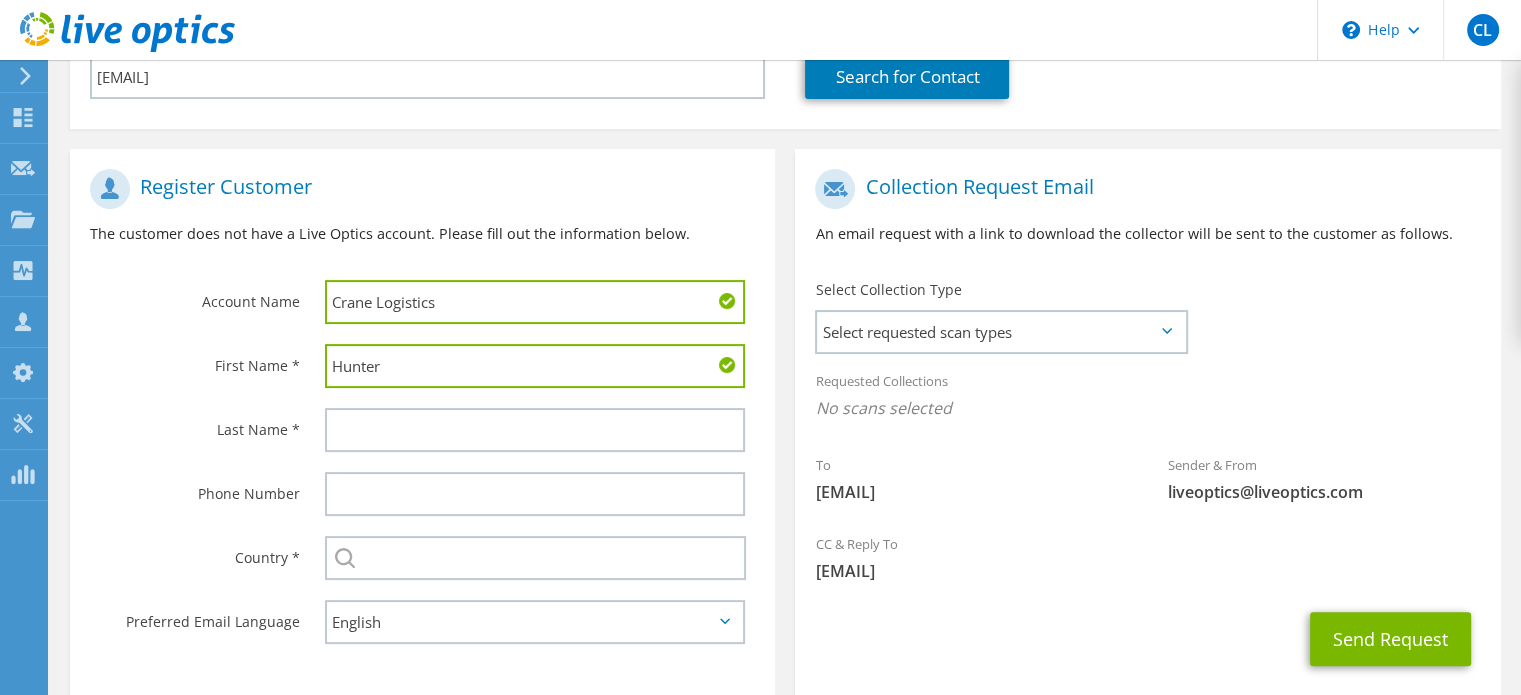 type on "Hunter" 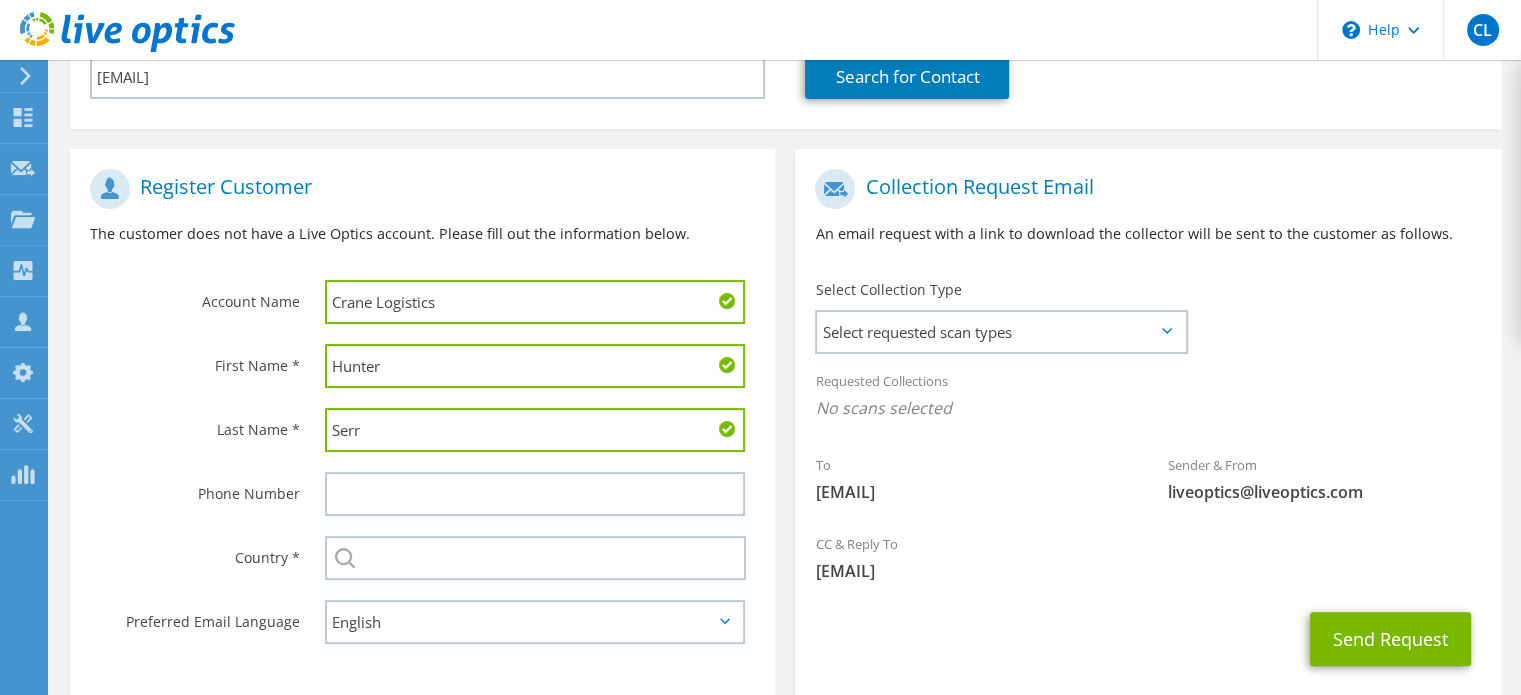 type on "Serr" 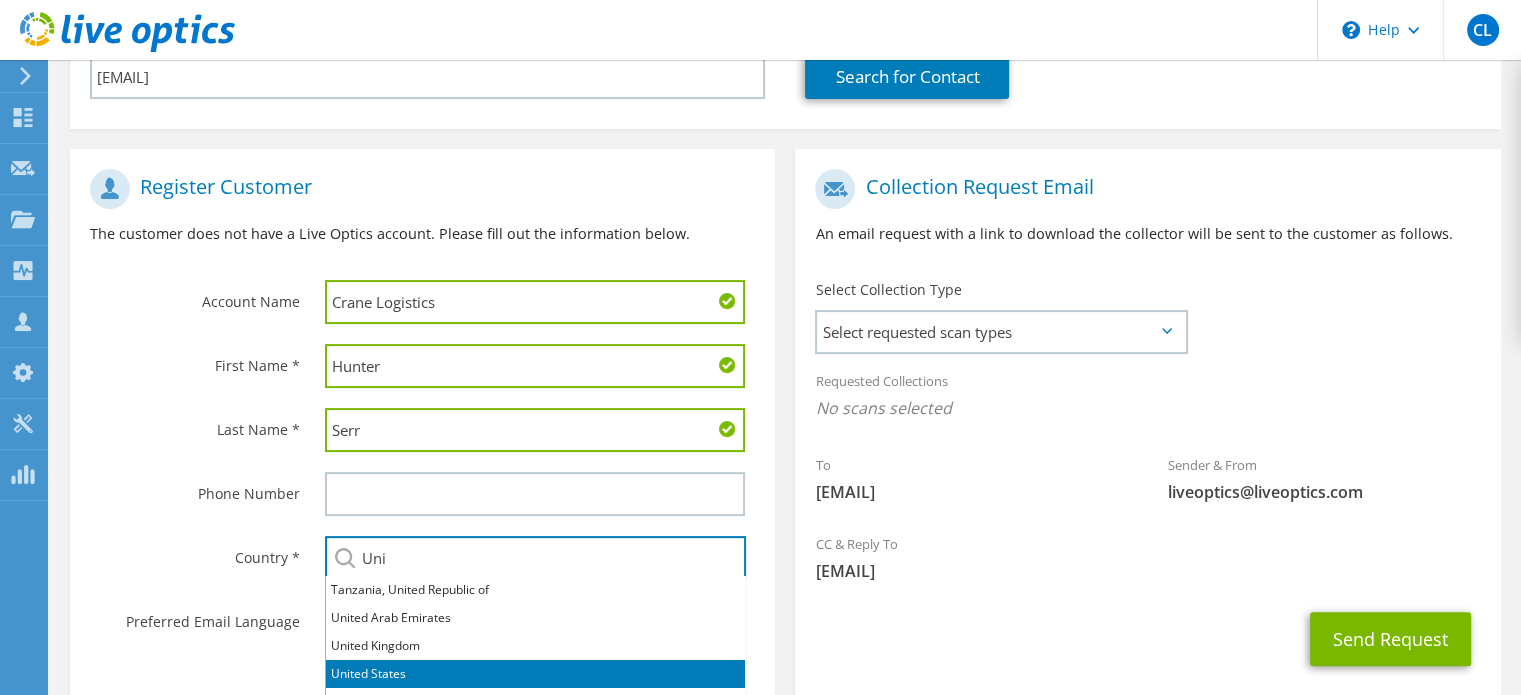 click on "United States" at bounding box center (535, 674) 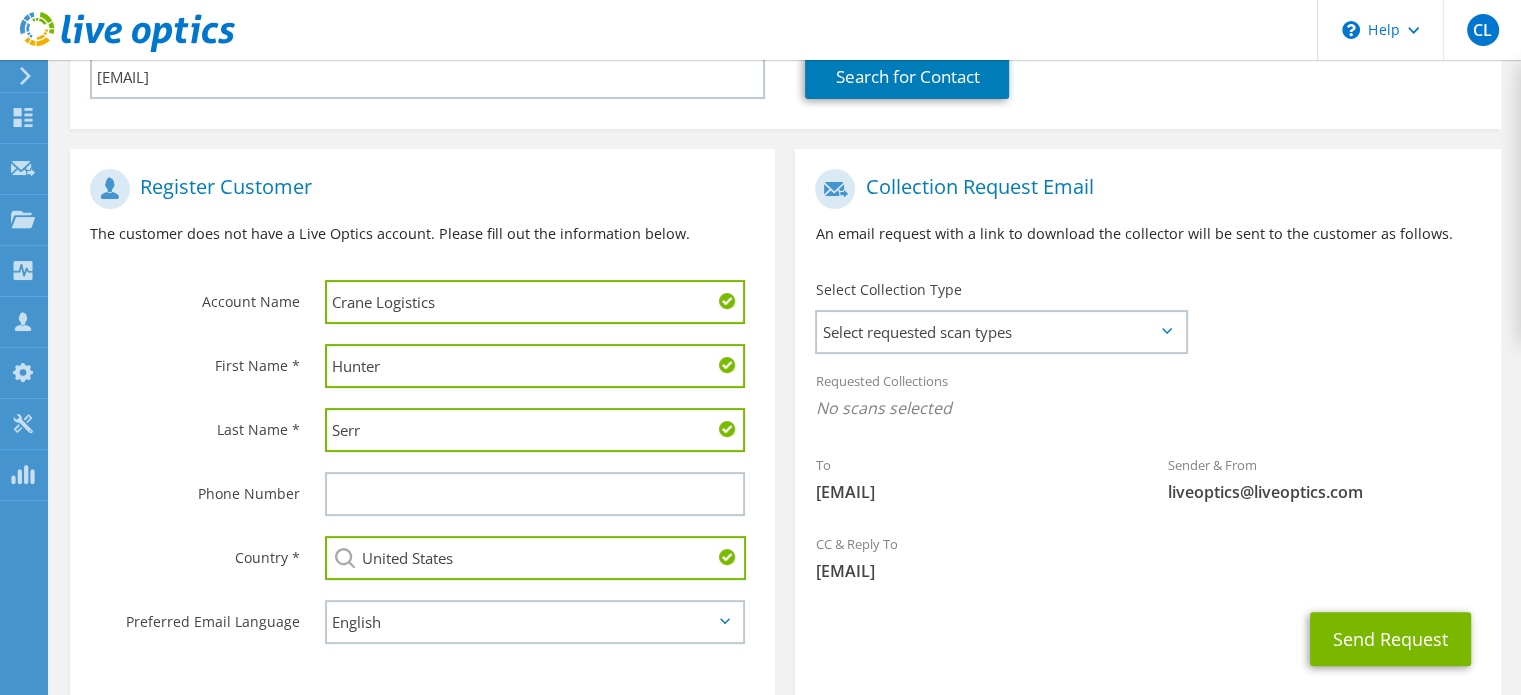 scroll, scrollTop: 424, scrollLeft: 0, axis: vertical 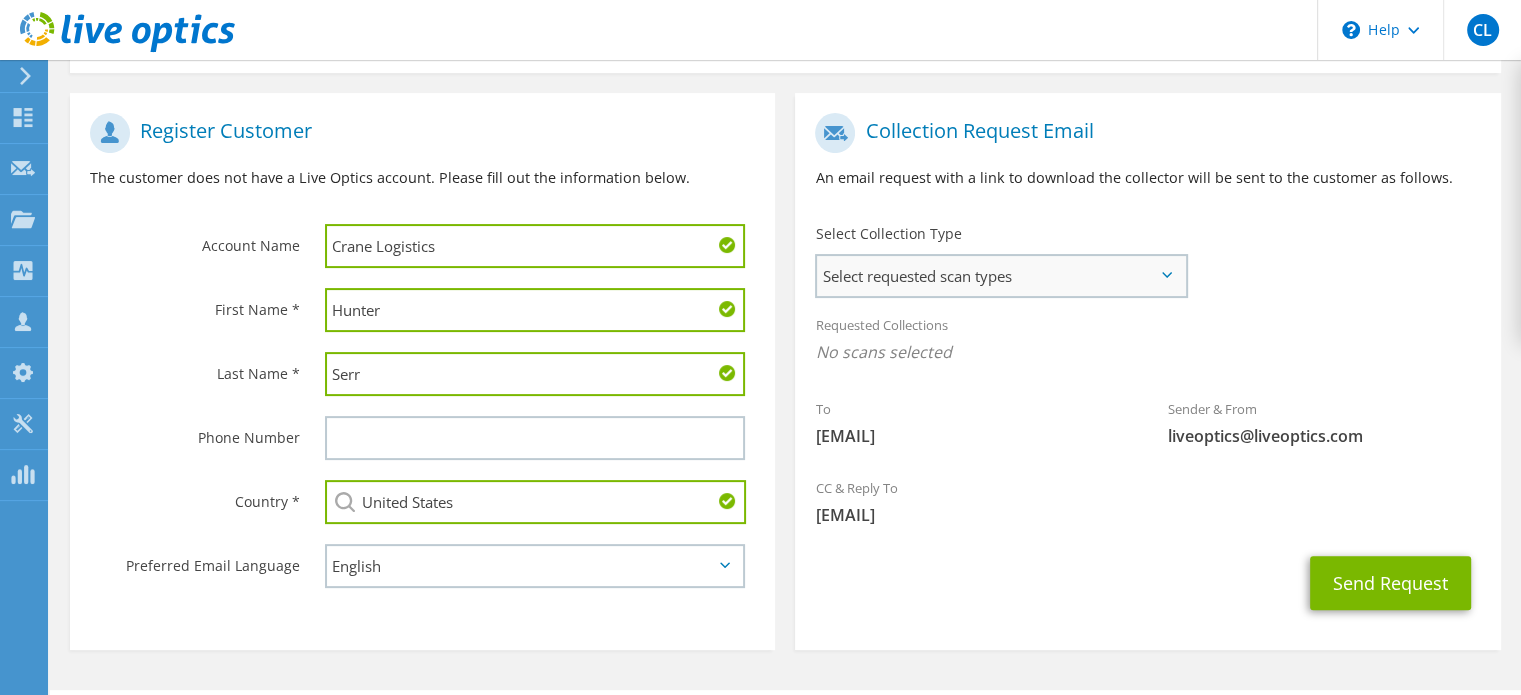 type on "United States" 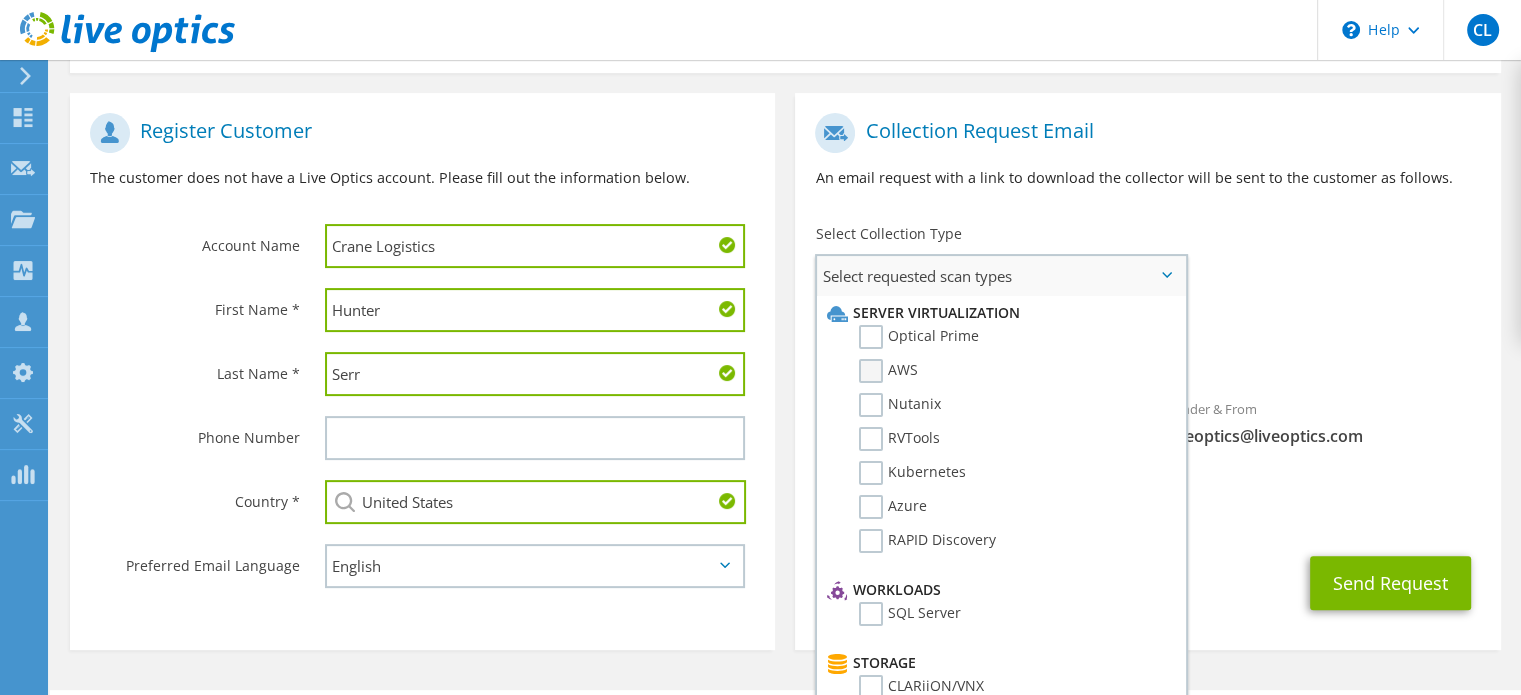 click on "AWS" at bounding box center (888, 371) 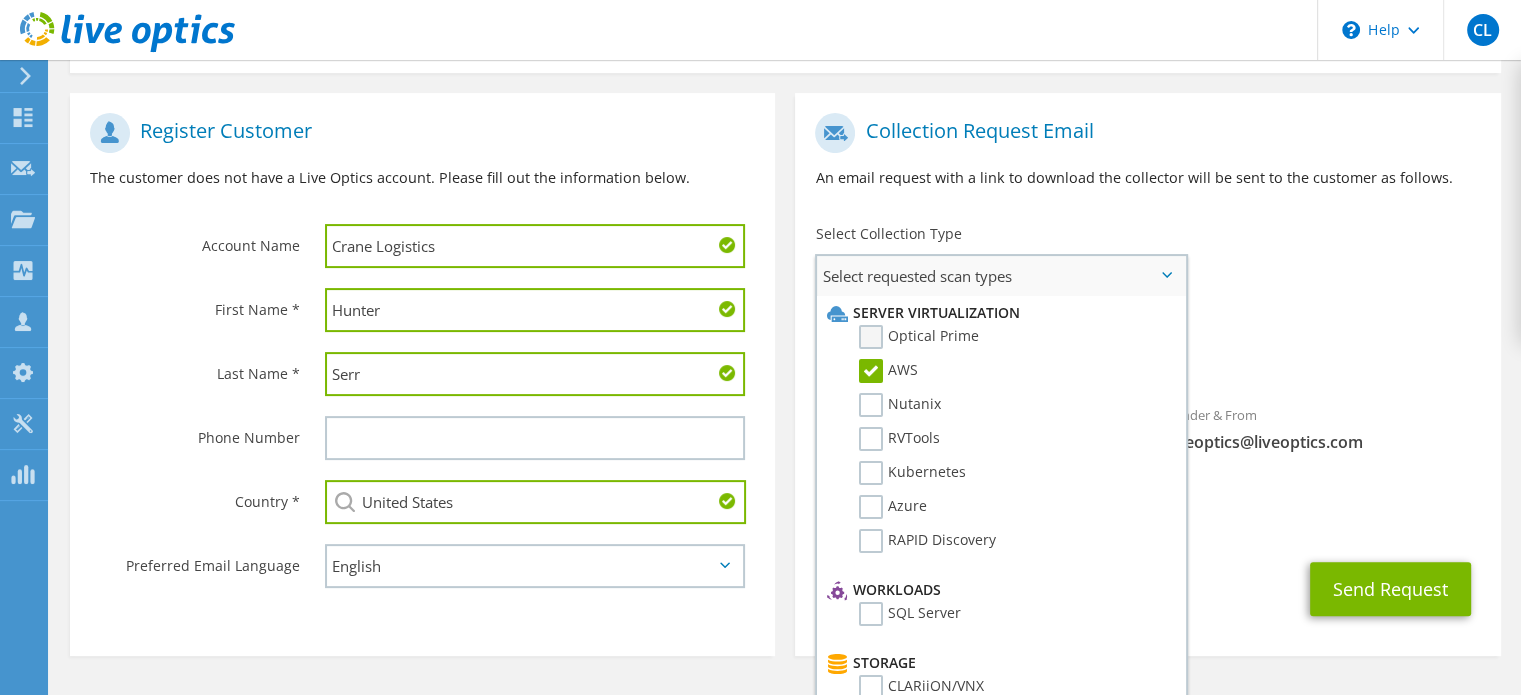 click on "Optical Prime" at bounding box center [919, 337] 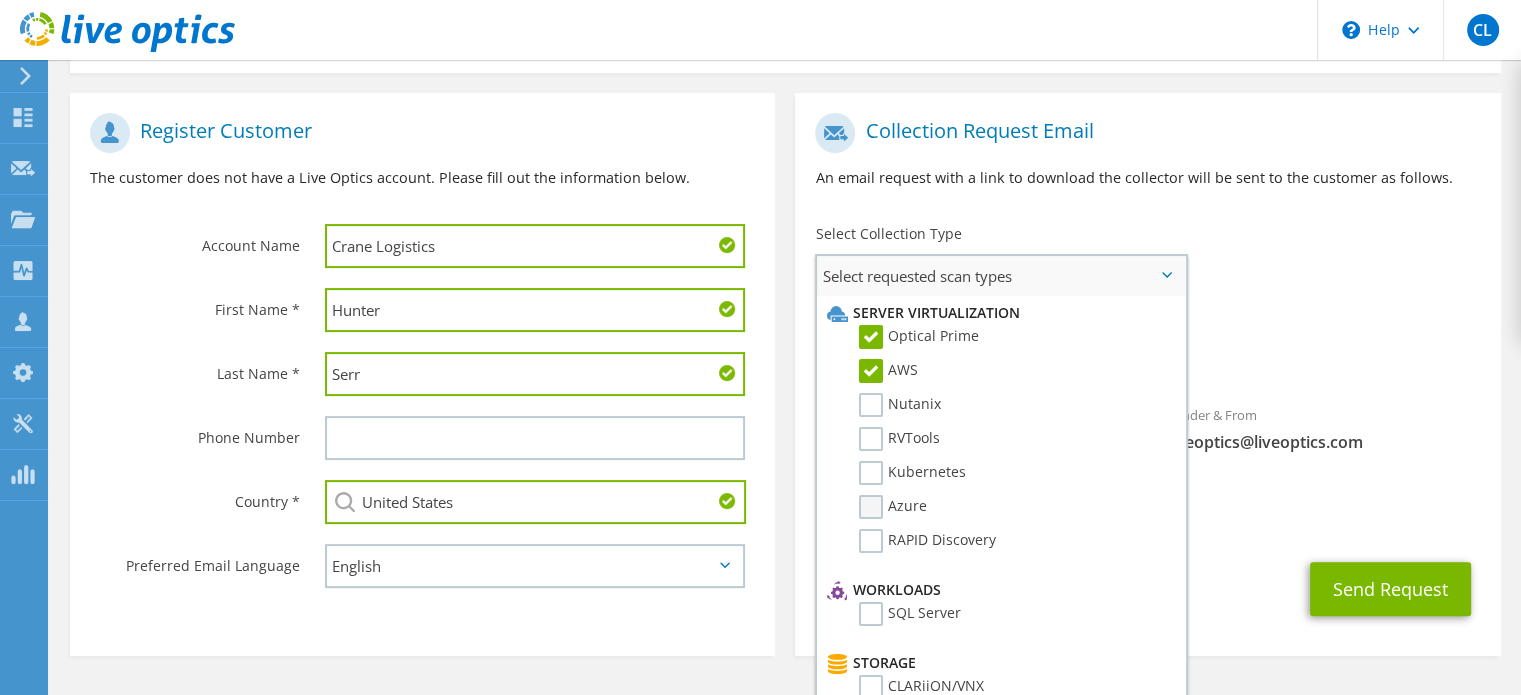 click on "Azure" at bounding box center [893, 507] 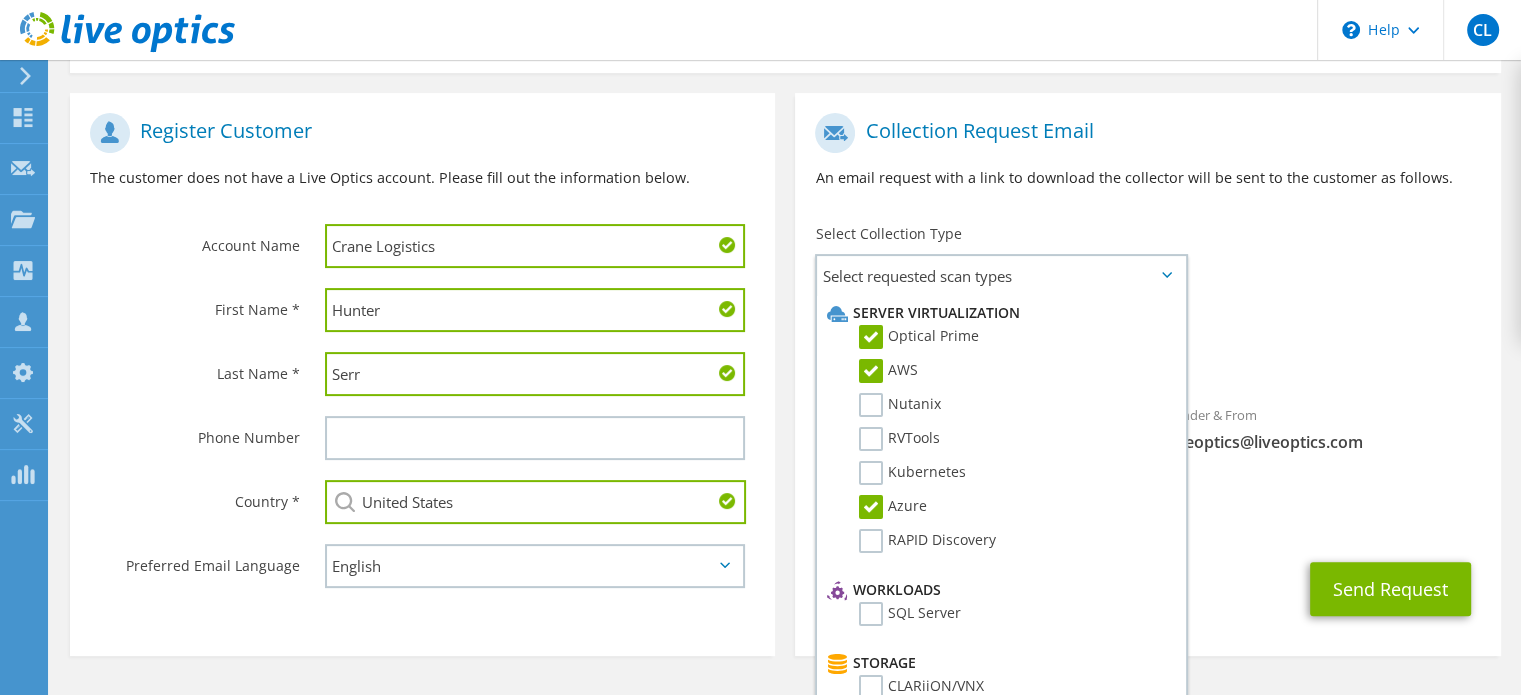 click on "Send Request" at bounding box center [1147, 589] 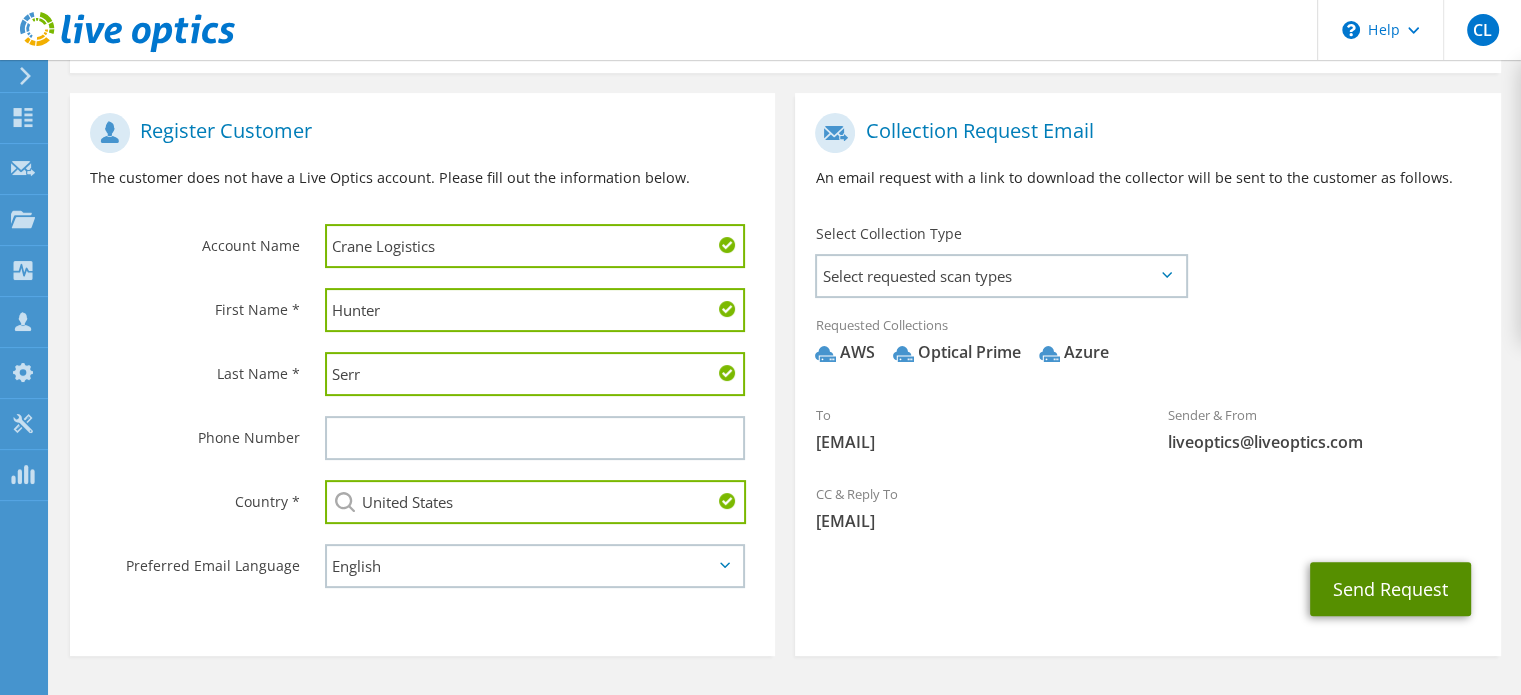 click on "Send Request" at bounding box center [1390, 589] 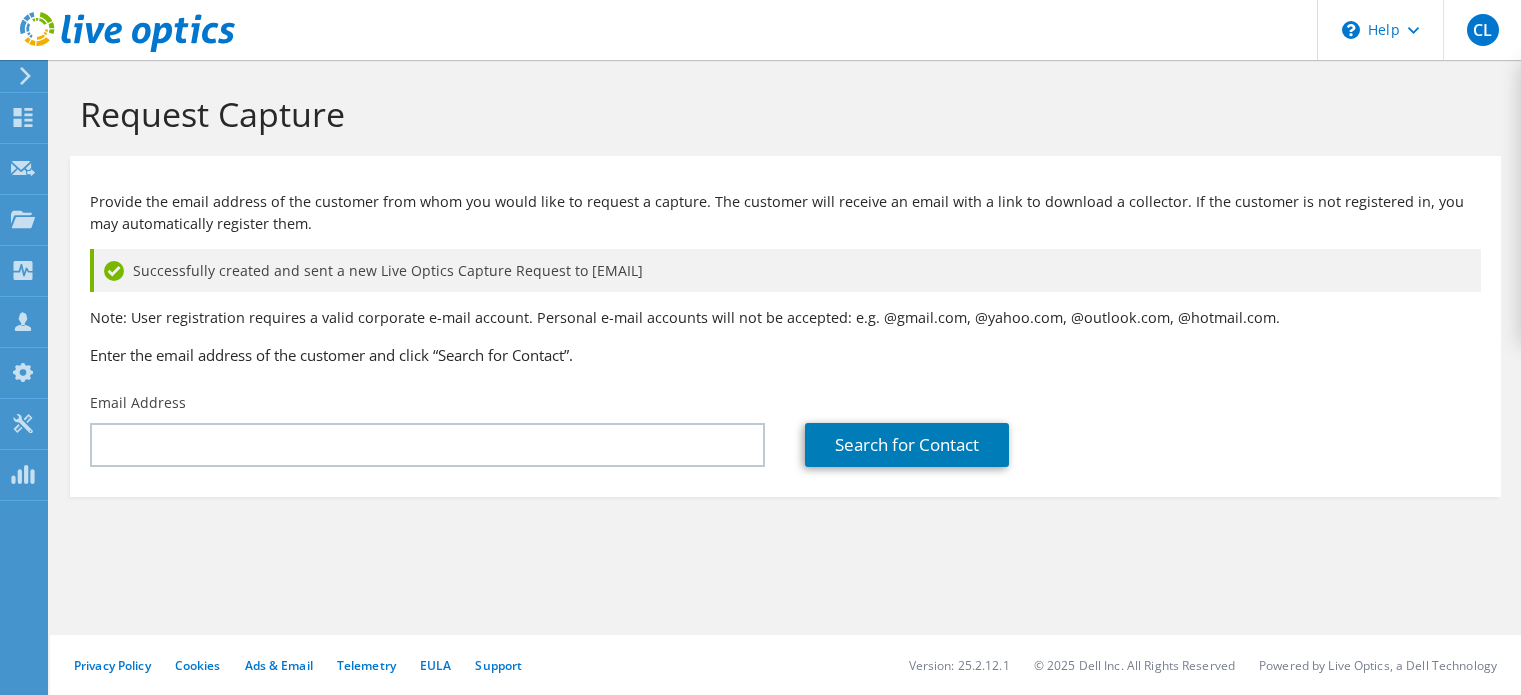 scroll, scrollTop: 0, scrollLeft: 0, axis: both 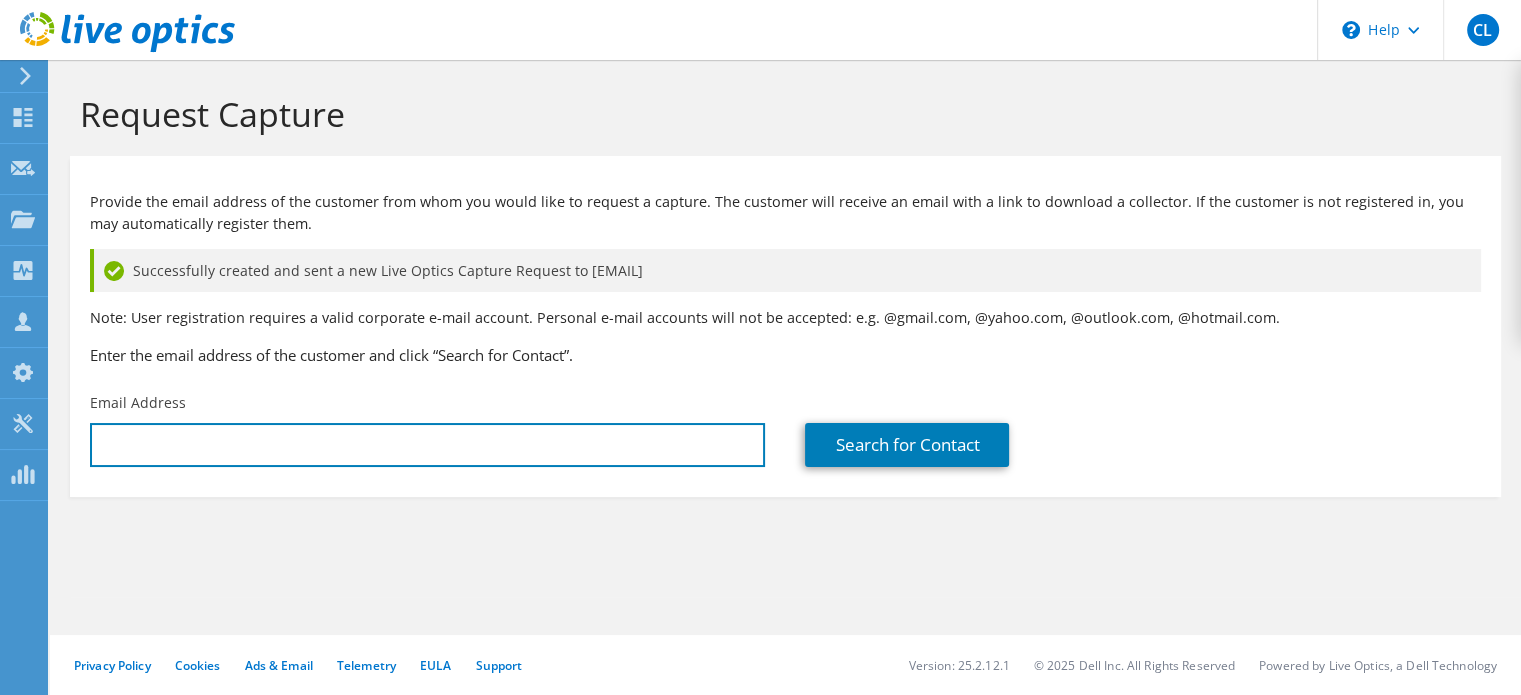 type on "[EMAIL]" 